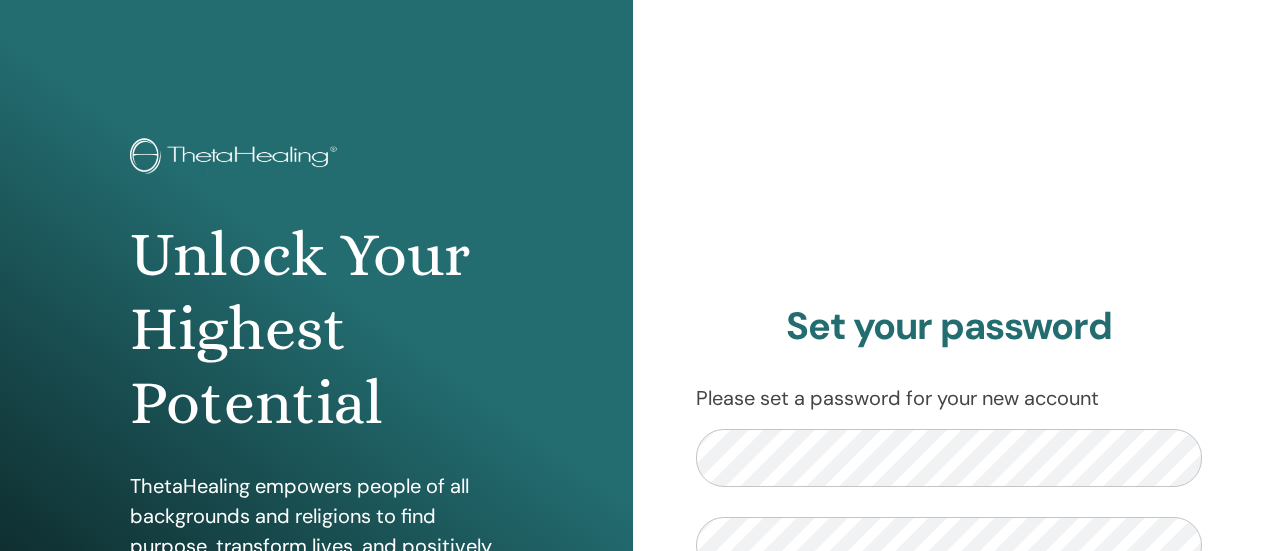 scroll, scrollTop: 0, scrollLeft: 0, axis: both 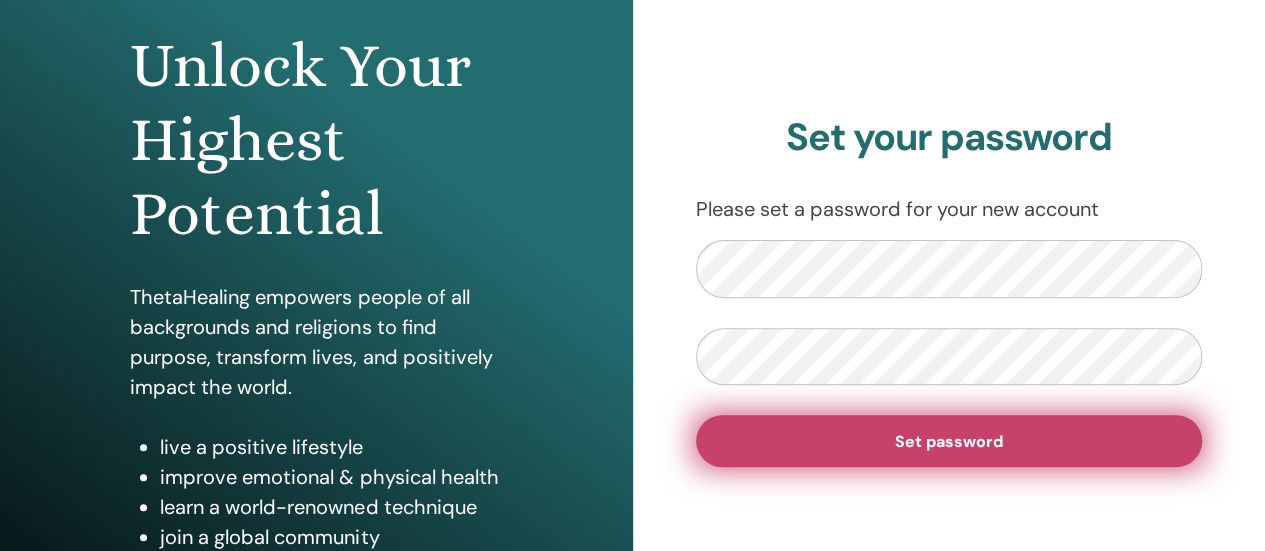 click on "Set password" at bounding box center [949, 441] 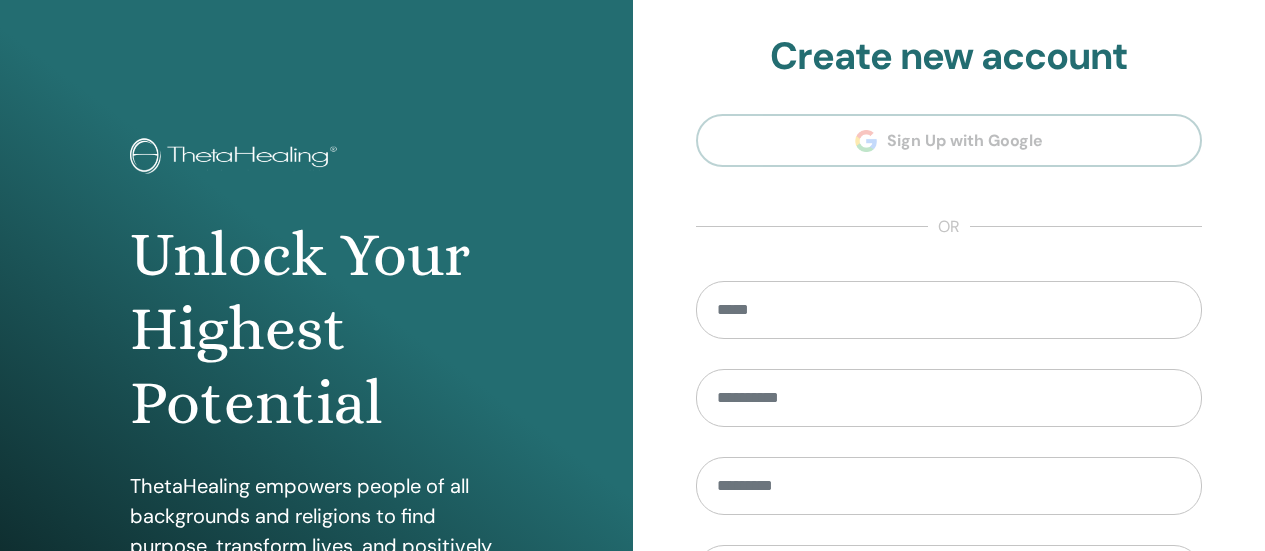 scroll, scrollTop: 0, scrollLeft: 0, axis: both 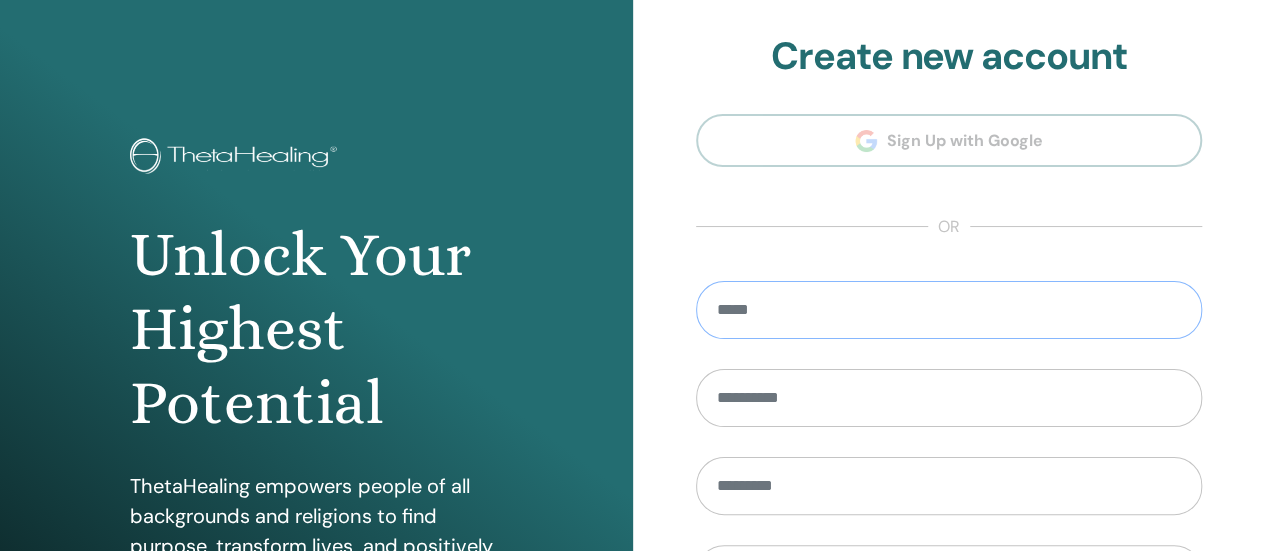 click at bounding box center (949, 310) 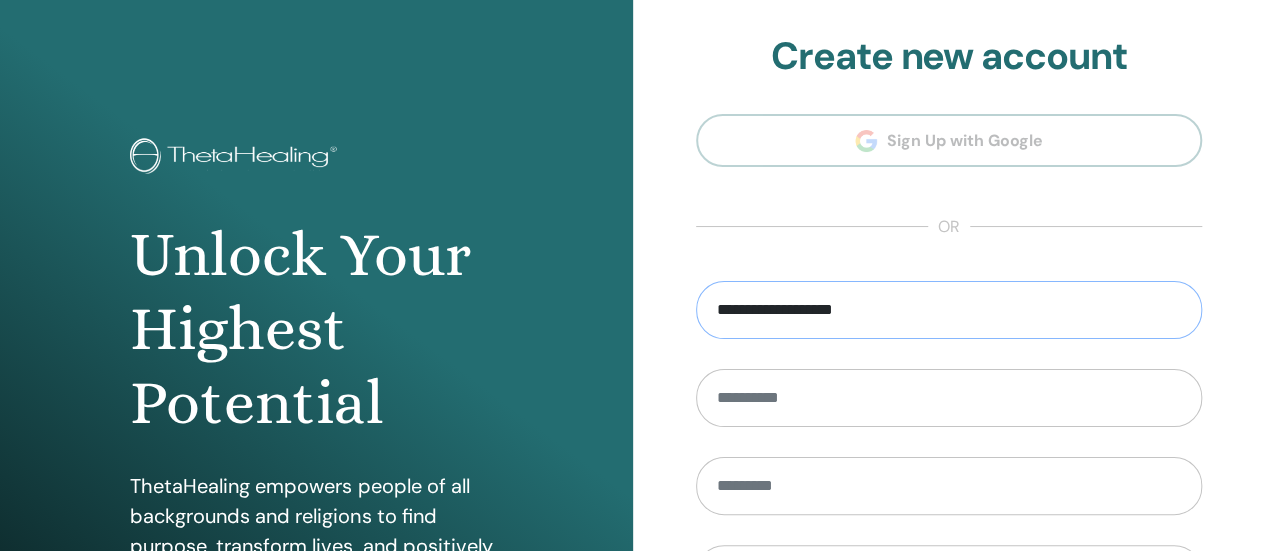 type on "**********" 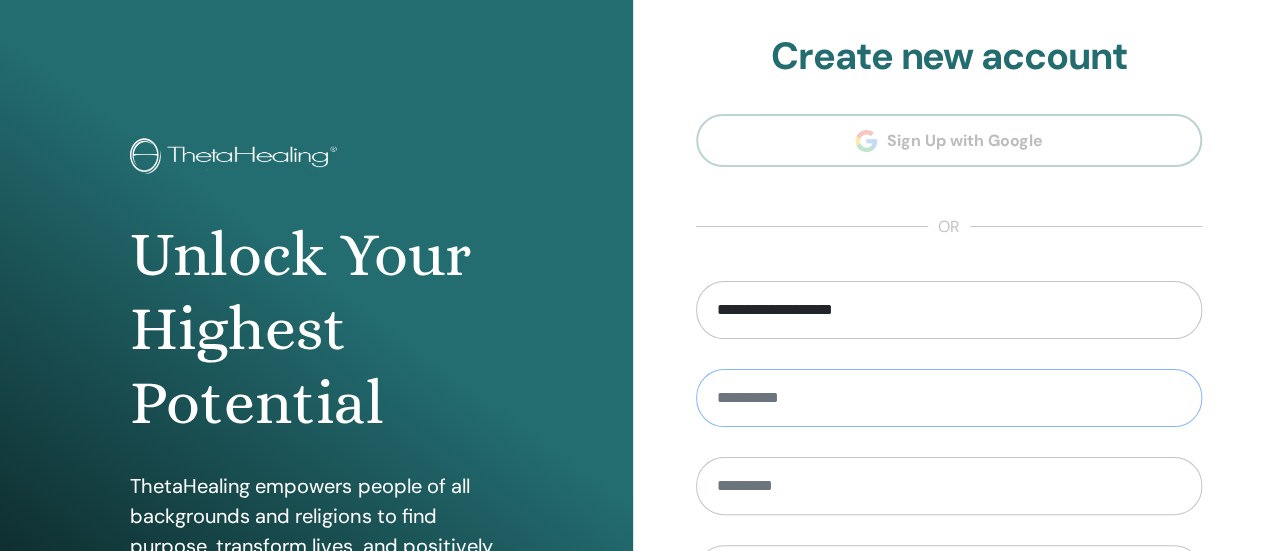 click at bounding box center [949, 398] 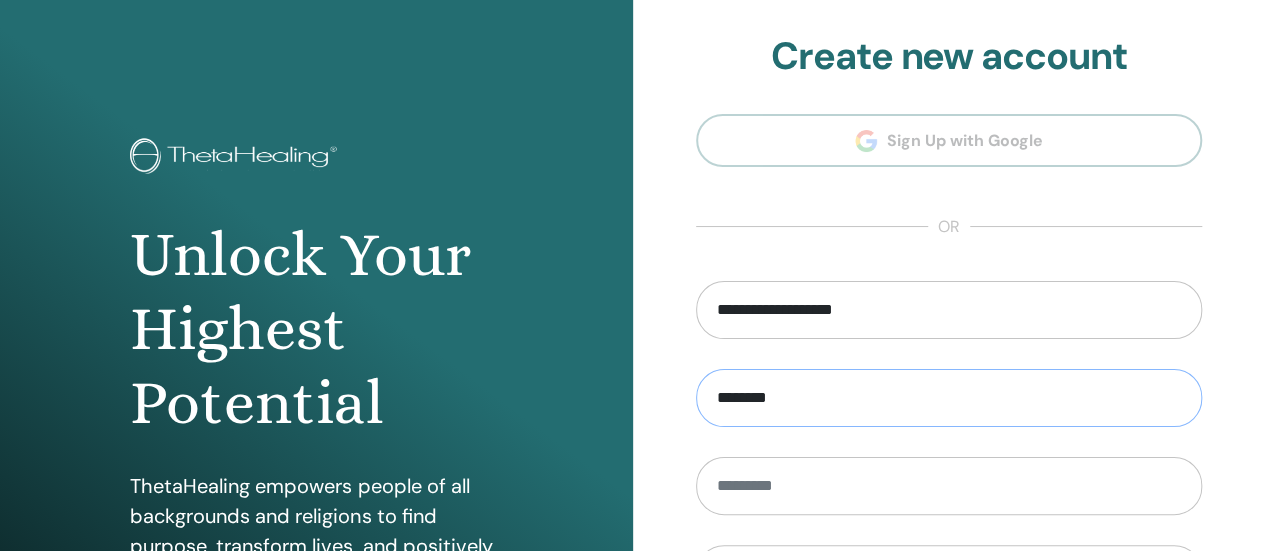 type on "********" 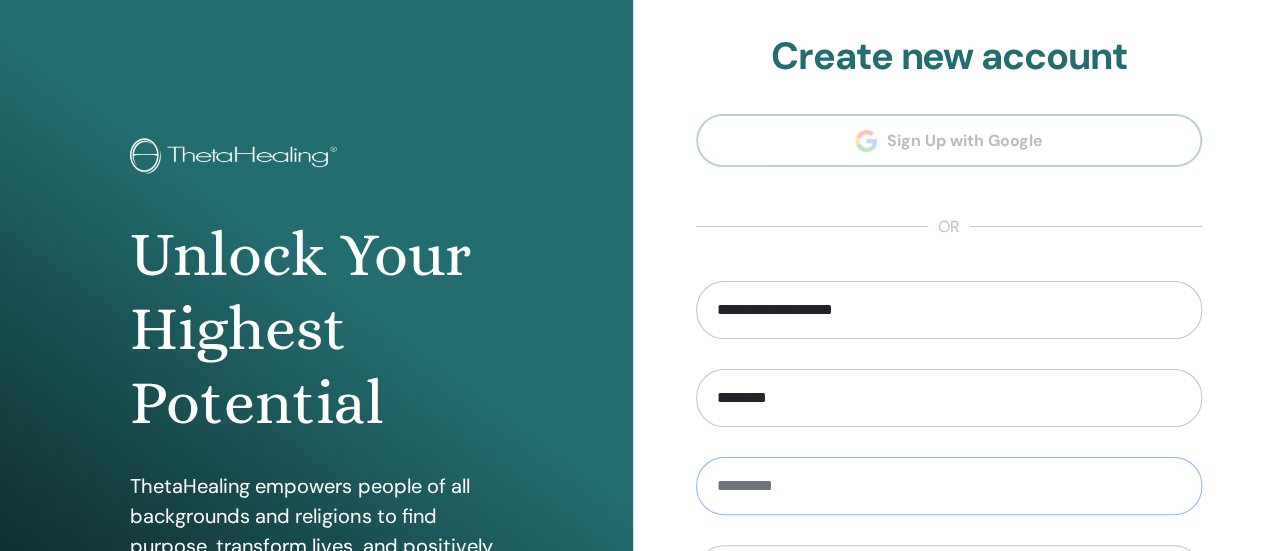 click at bounding box center [949, 486] 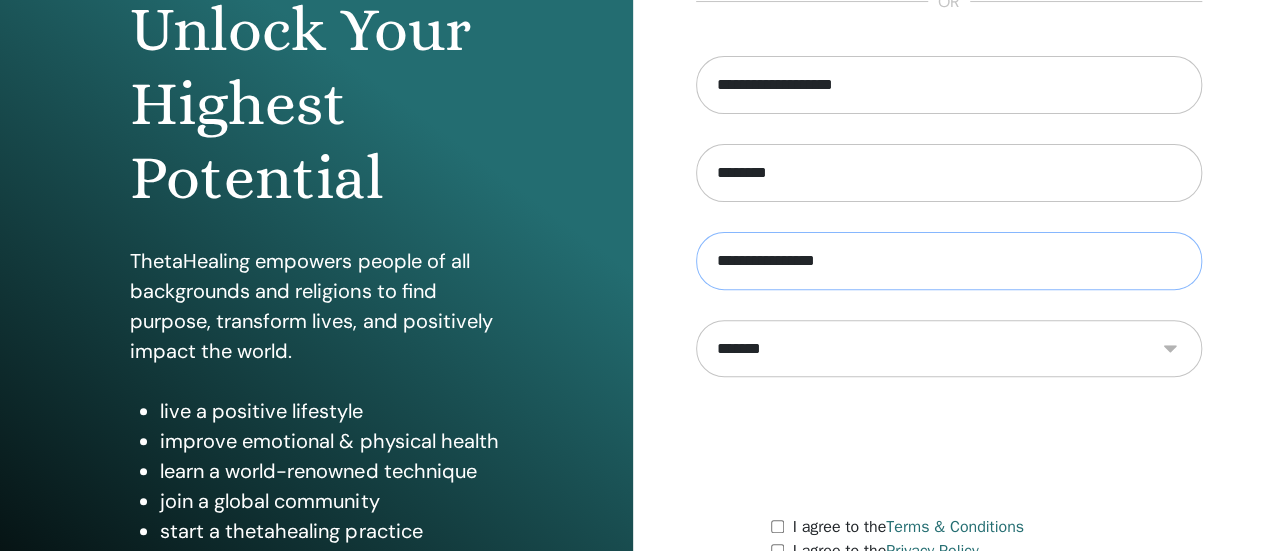 scroll, scrollTop: 229, scrollLeft: 0, axis: vertical 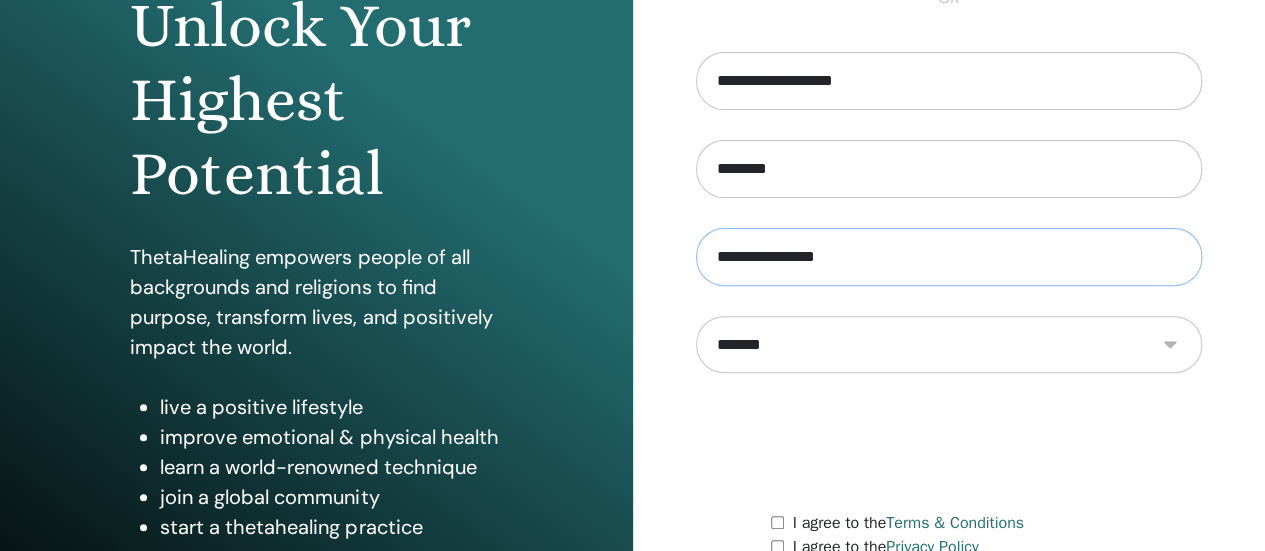 type on "**********" 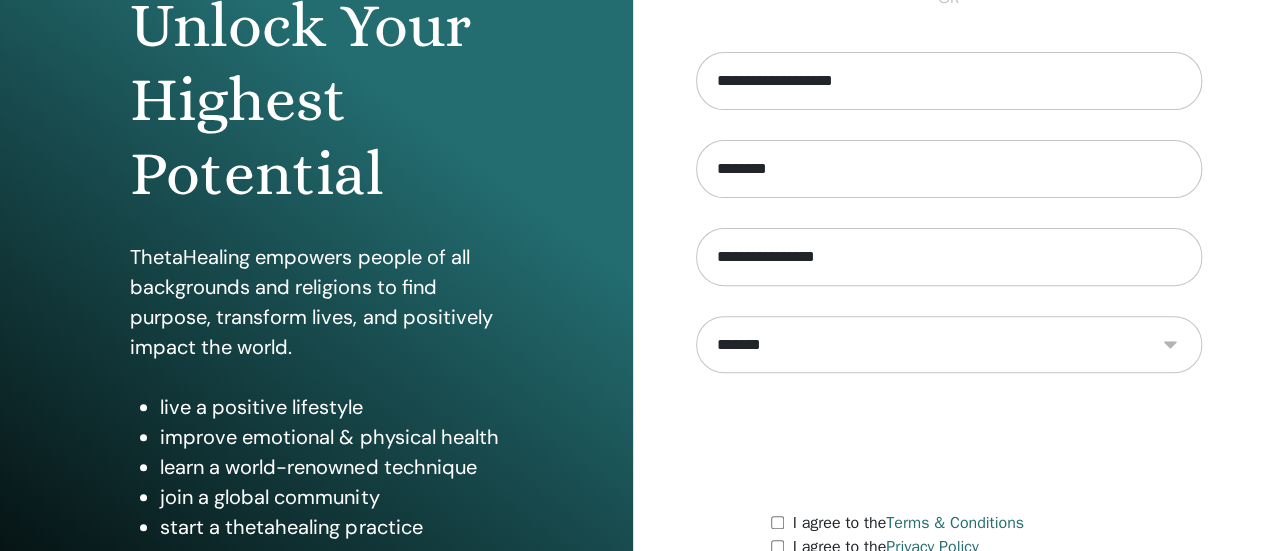 click on "**********" at bounding box center [949, 344] 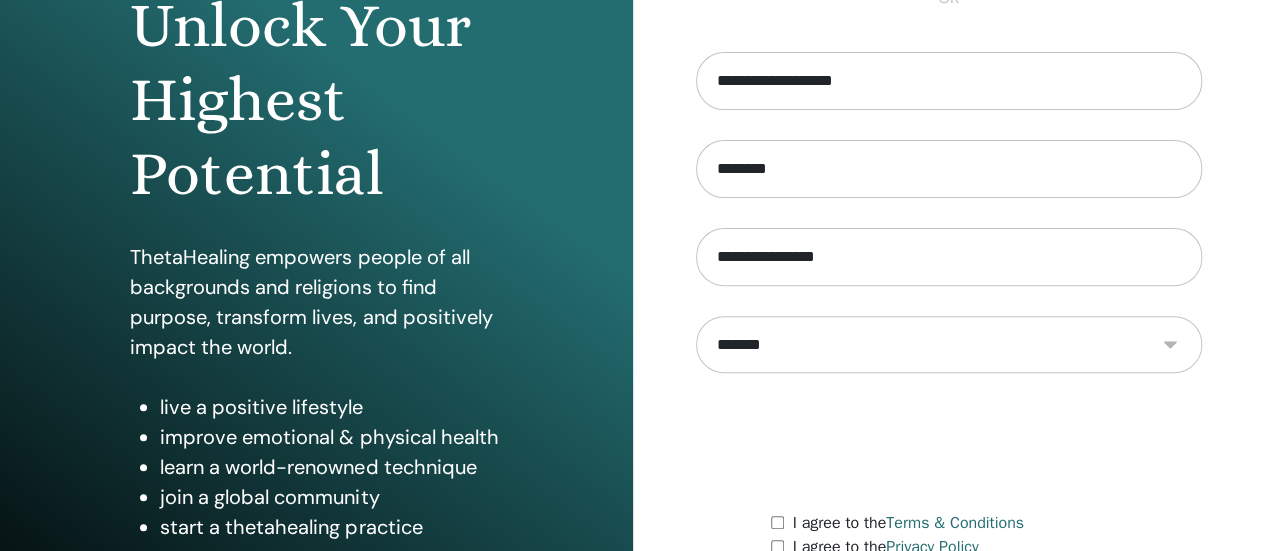 select on "***" 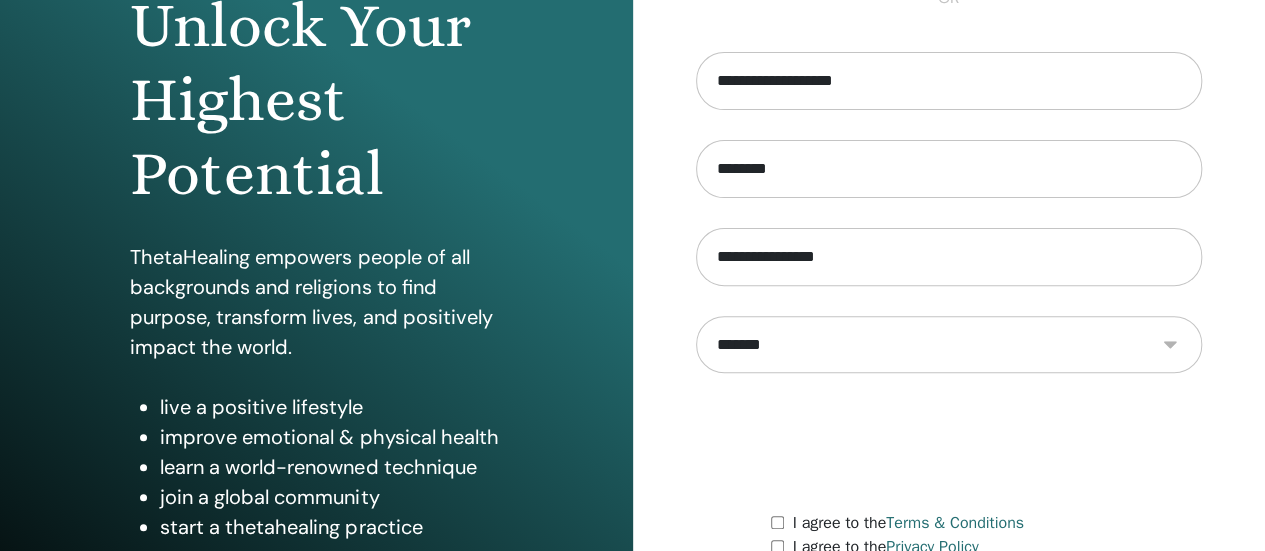 click on "**********" at bounding box center [949, 344] 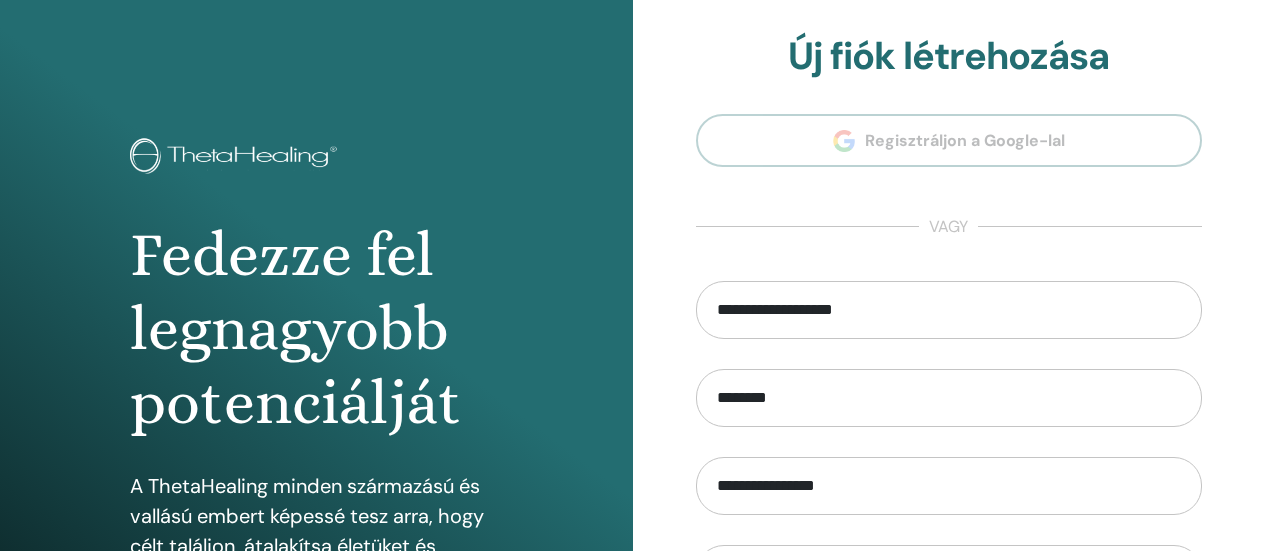 scroll, scrollTop: 0, scrollLeft: 0, axis: both 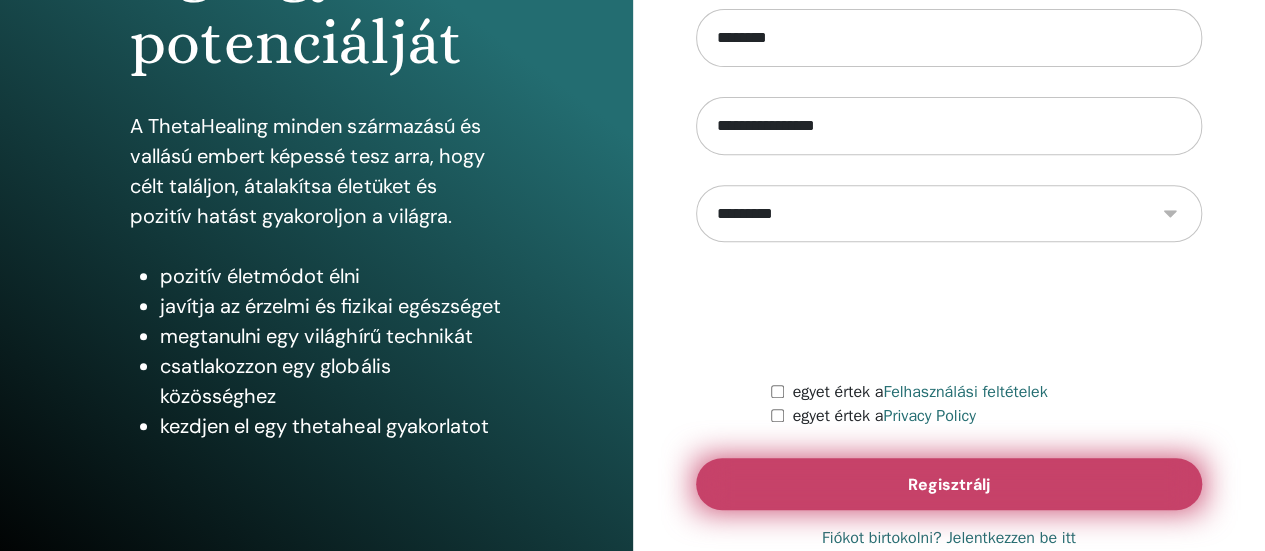 click on "Regisztrálj" at bounding box center (949, 484) 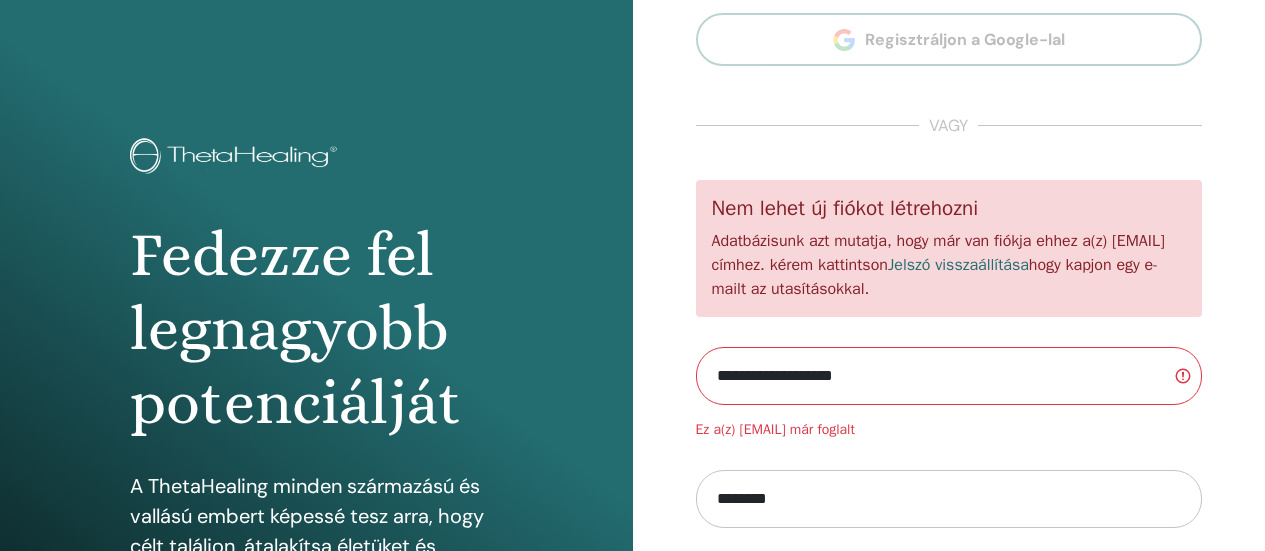 scroll, scrollTop: 0, scrollLeft: 0, axis: both 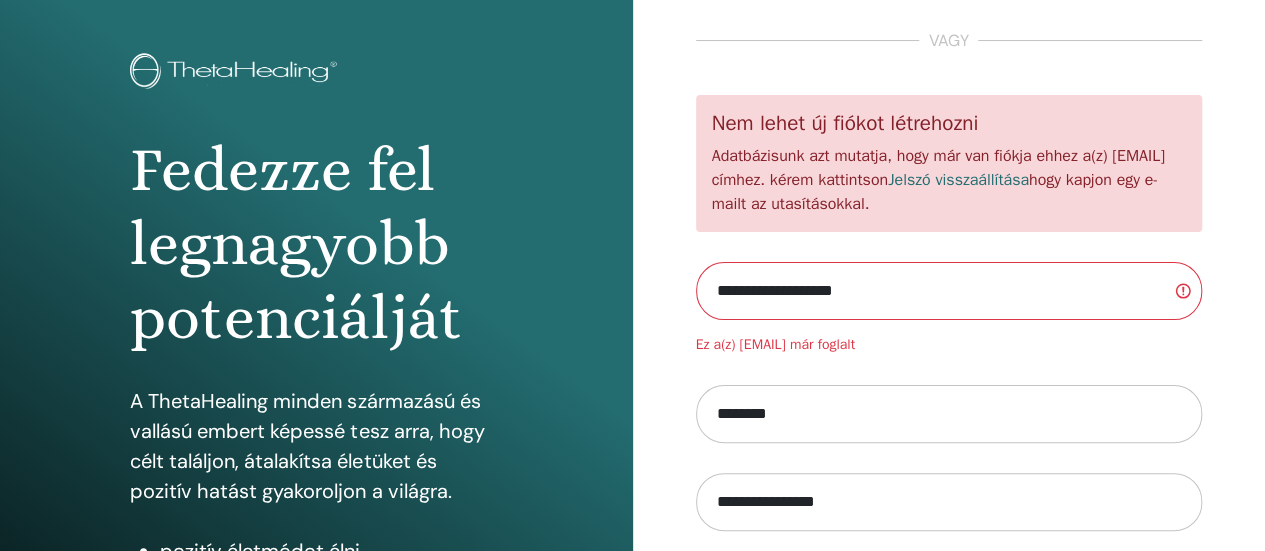 click on "Jelszó visszaállítása" at bounding box center (958, 180) 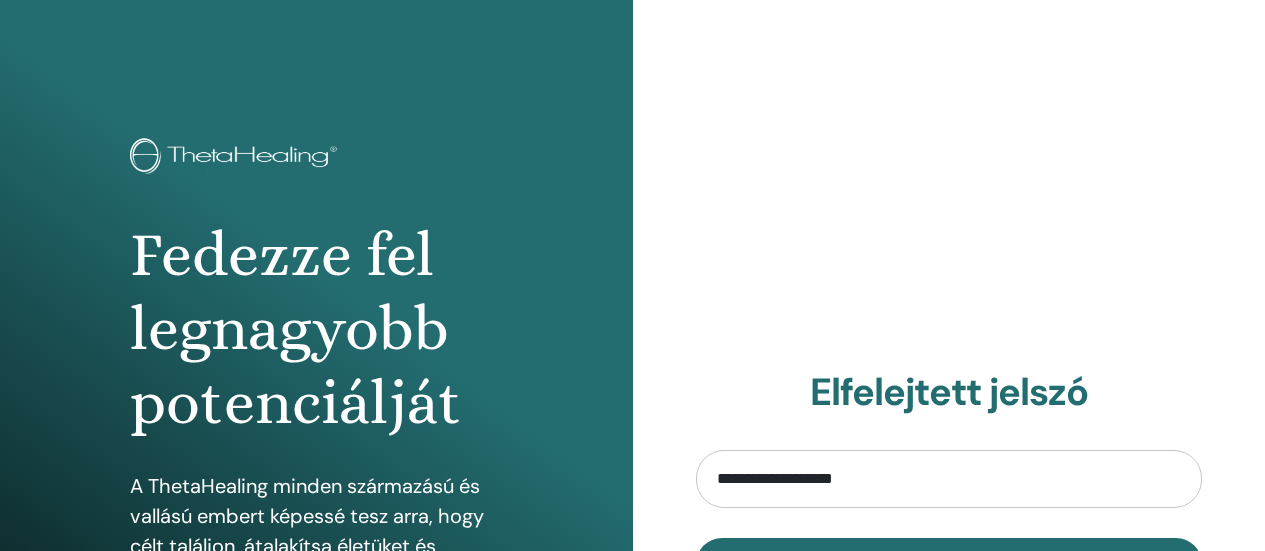scroll, scrollTop: 0, scrollLeft: 0, axis: both 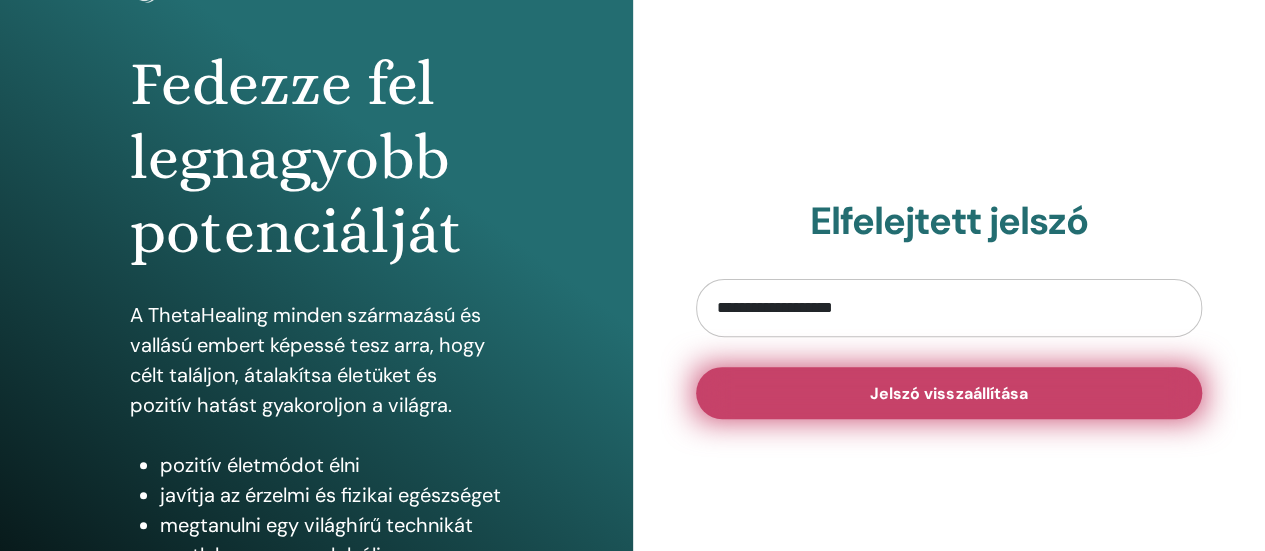 click on "Jelszó visszaállítása" at bounding box center (948, 393) 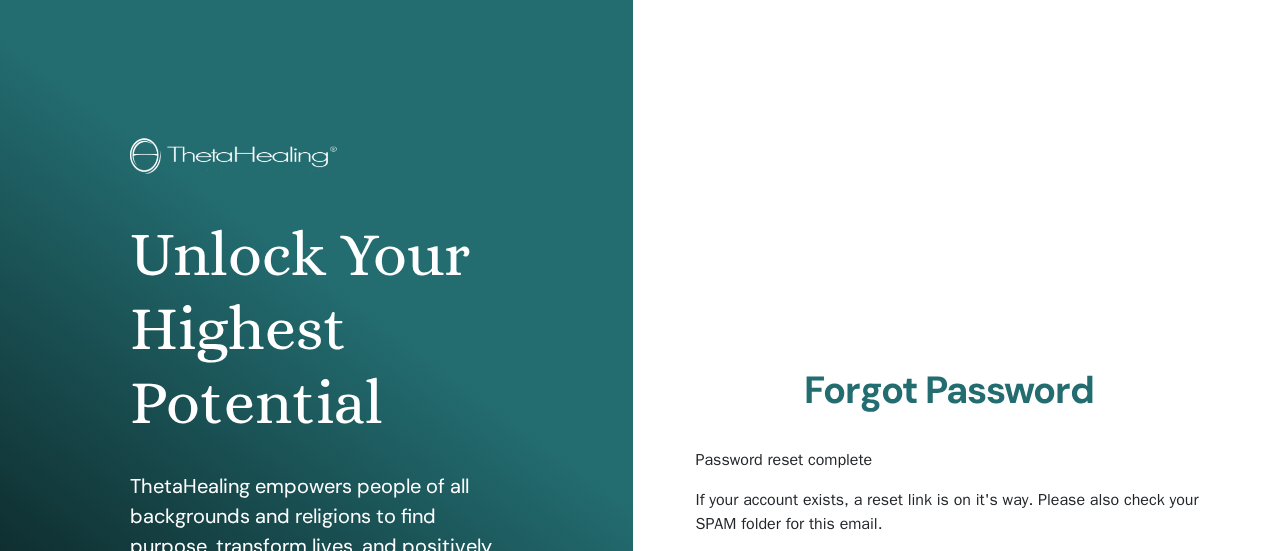 scroll, scrollTop: 0, scrollLeft: 0, axis: both 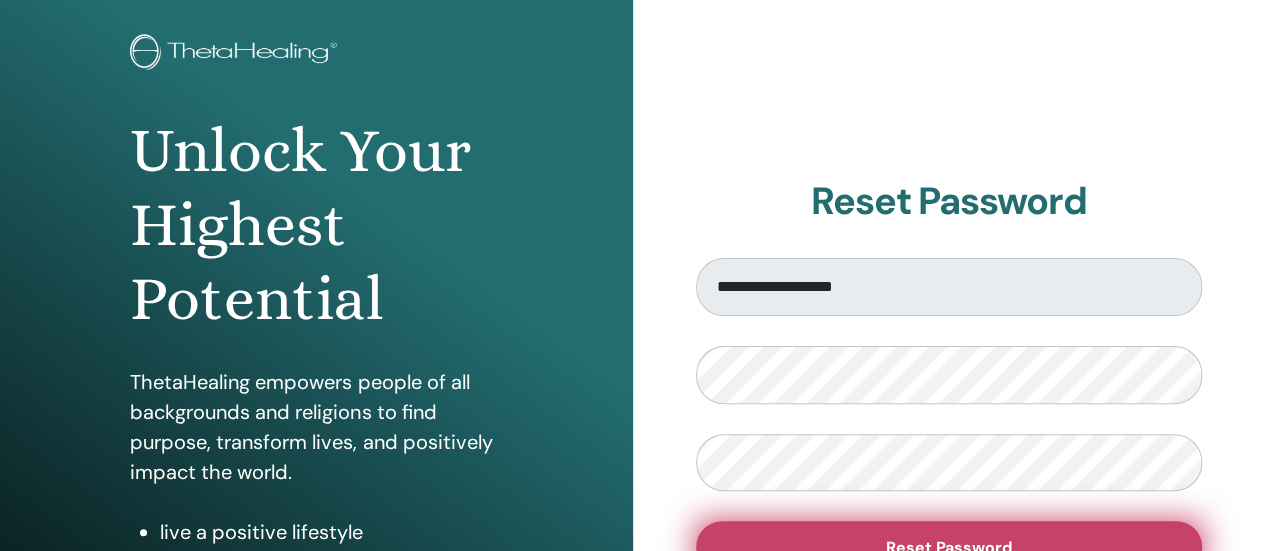 click on "Reset Password" at bounding box center (949, 547) 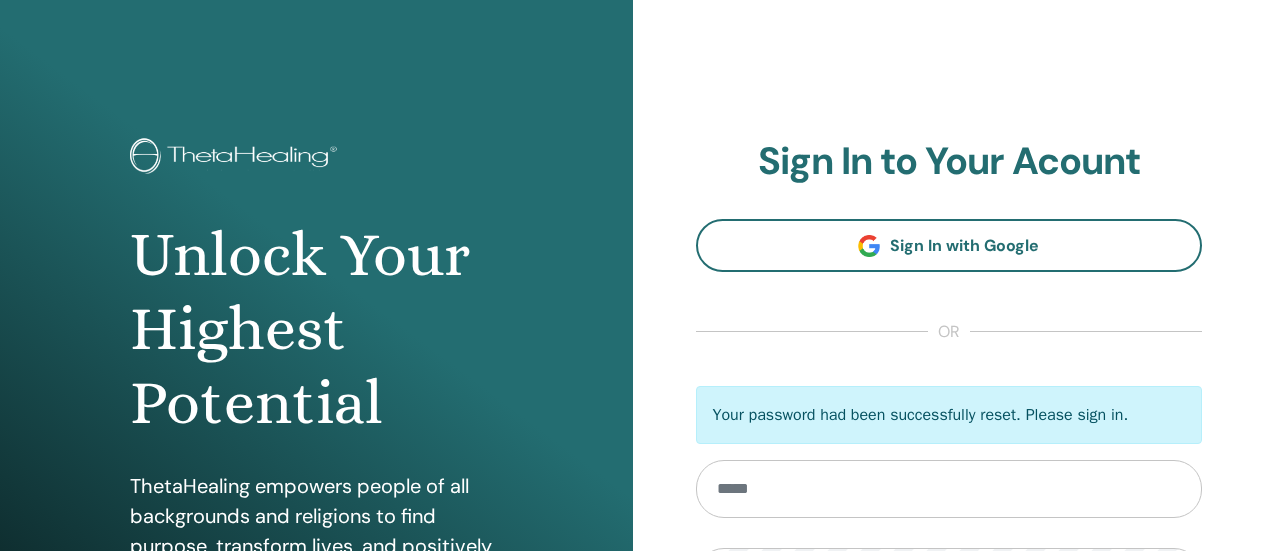scroll, scrollTop: 5, scrollLeft: 0, axis: vertical 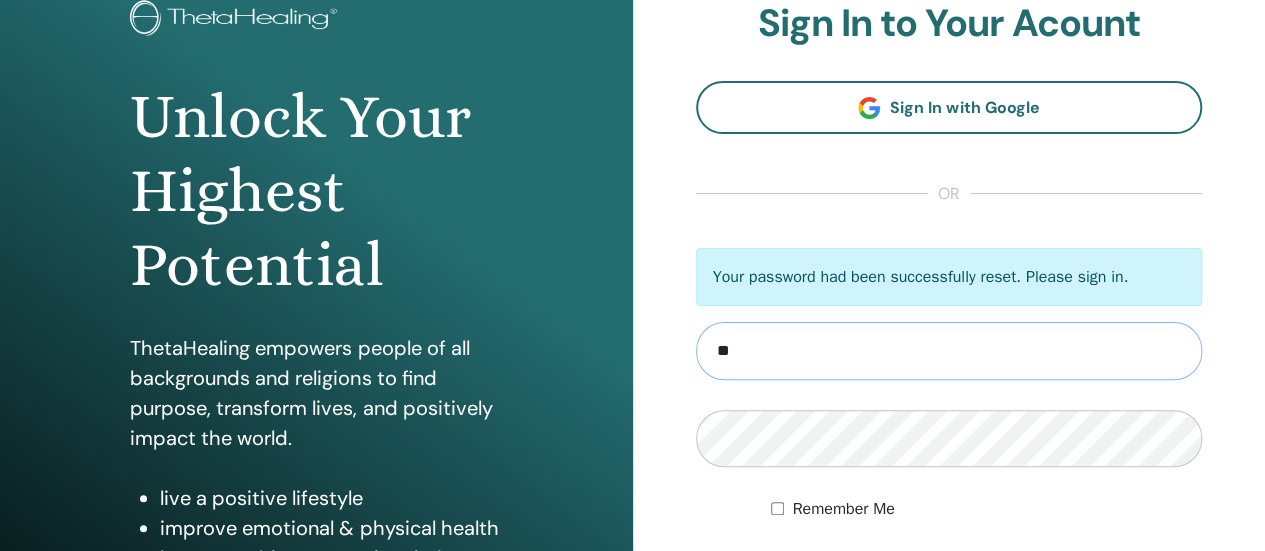 type on "*" 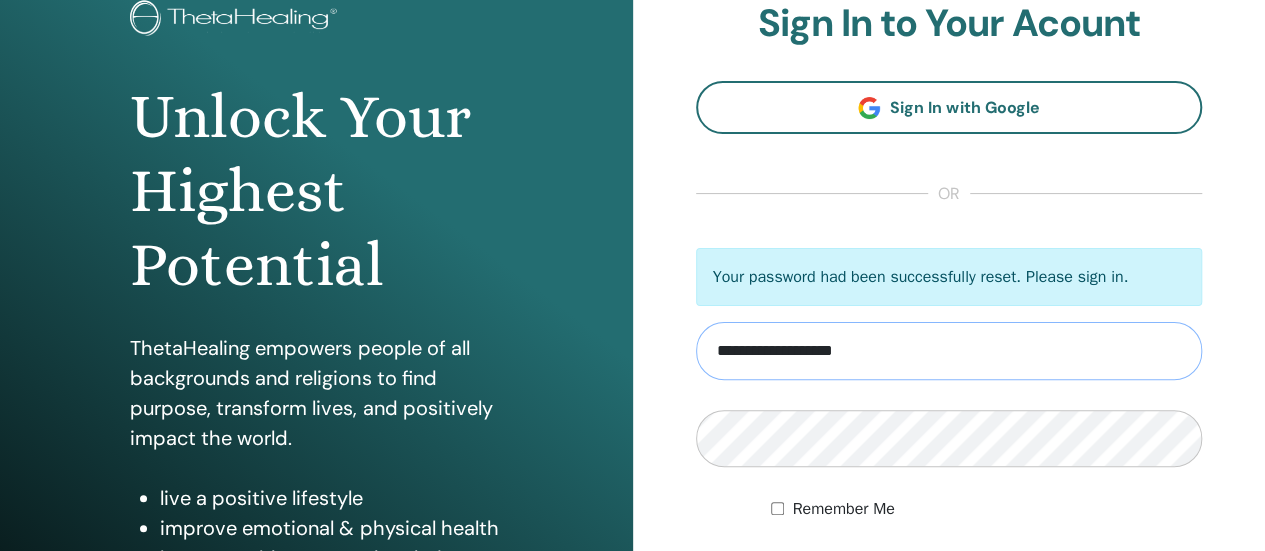 type on "**********" 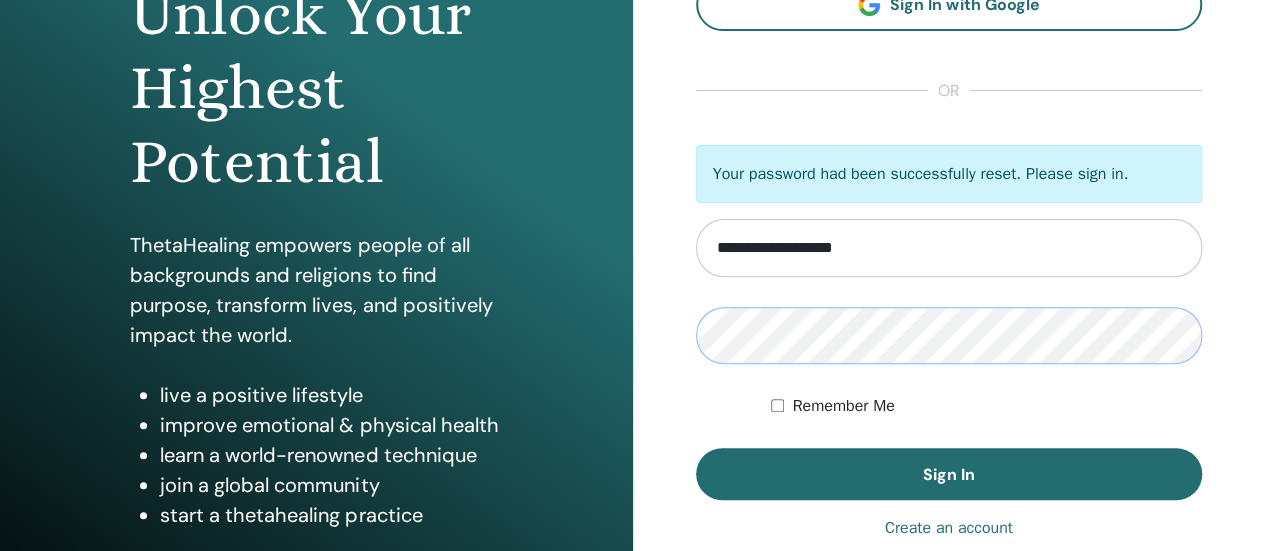 scroll, scrollTop: 248, scrollLeft: 0, axis: vertical 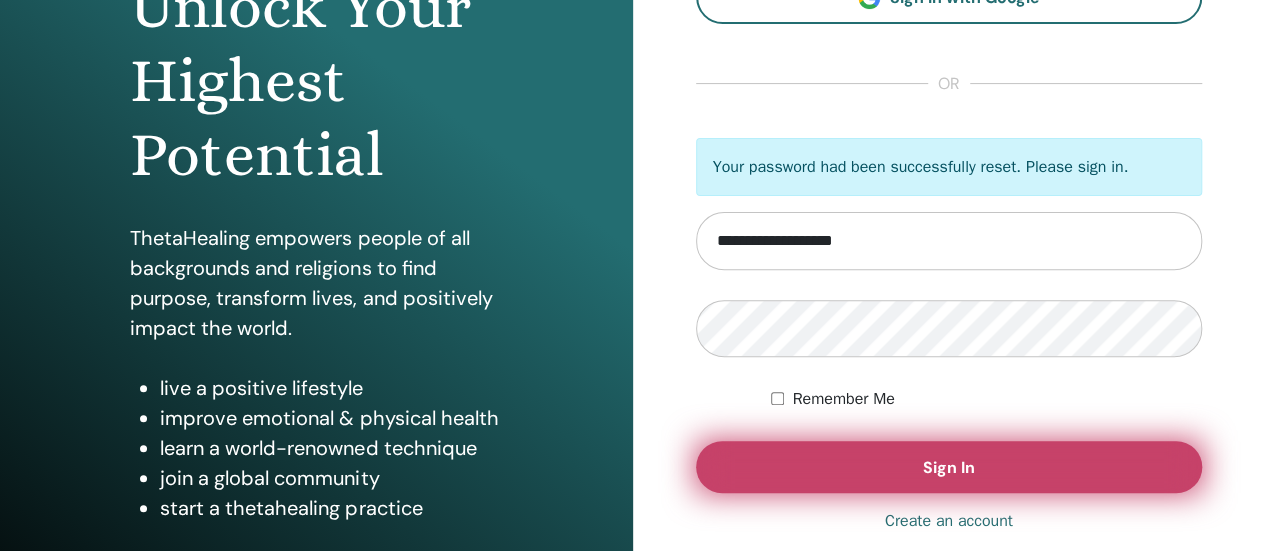 click on "Sign In" at bounding box center [949, 467] 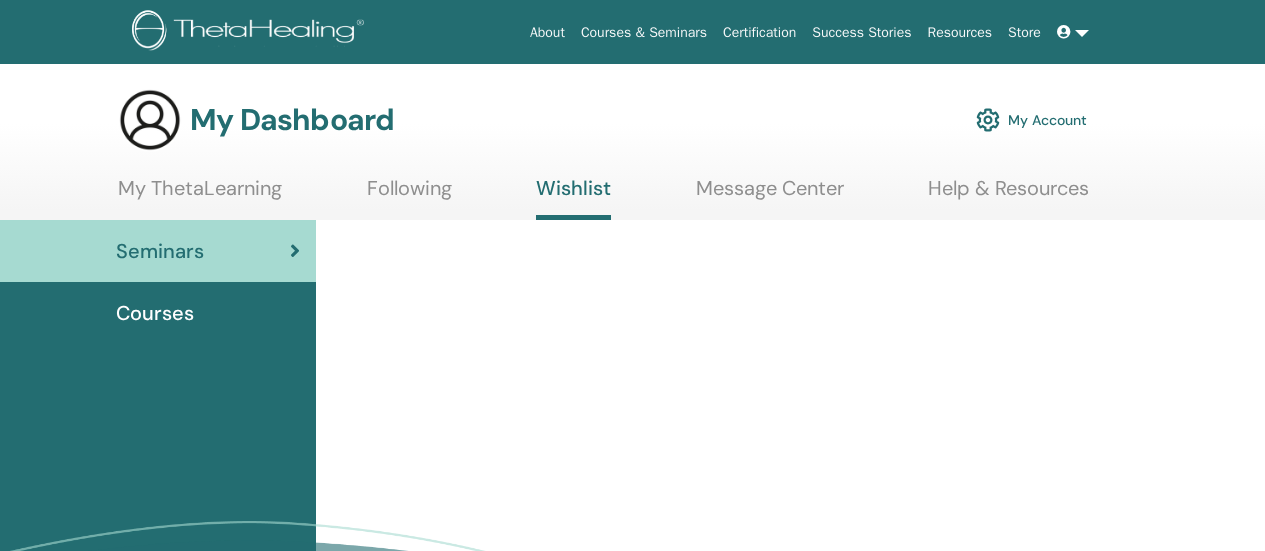 scroll, scrollTop: 0, scrollLeft: 0, axis: both 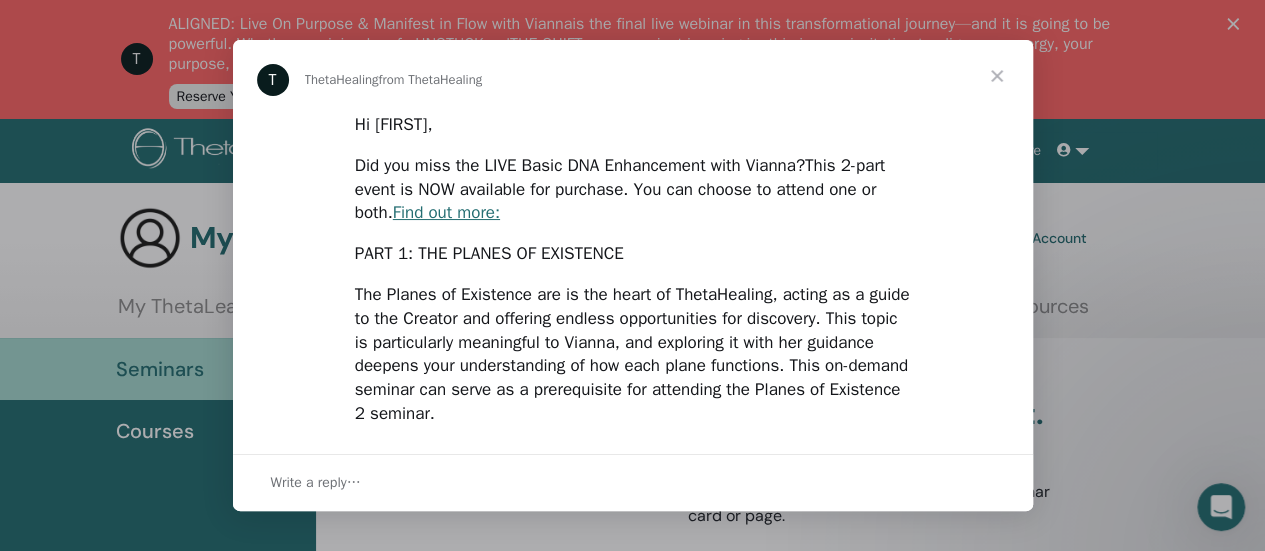 click at bounding box center (997, 76) 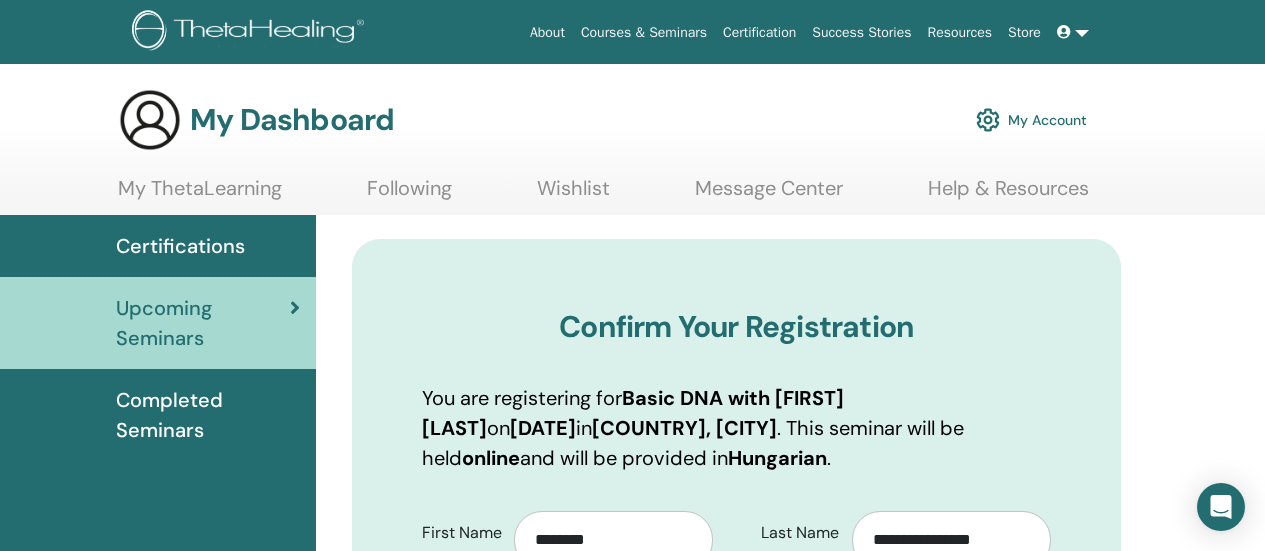 scroll, scrollTop: 0, scrollLeft: 0, axis: both 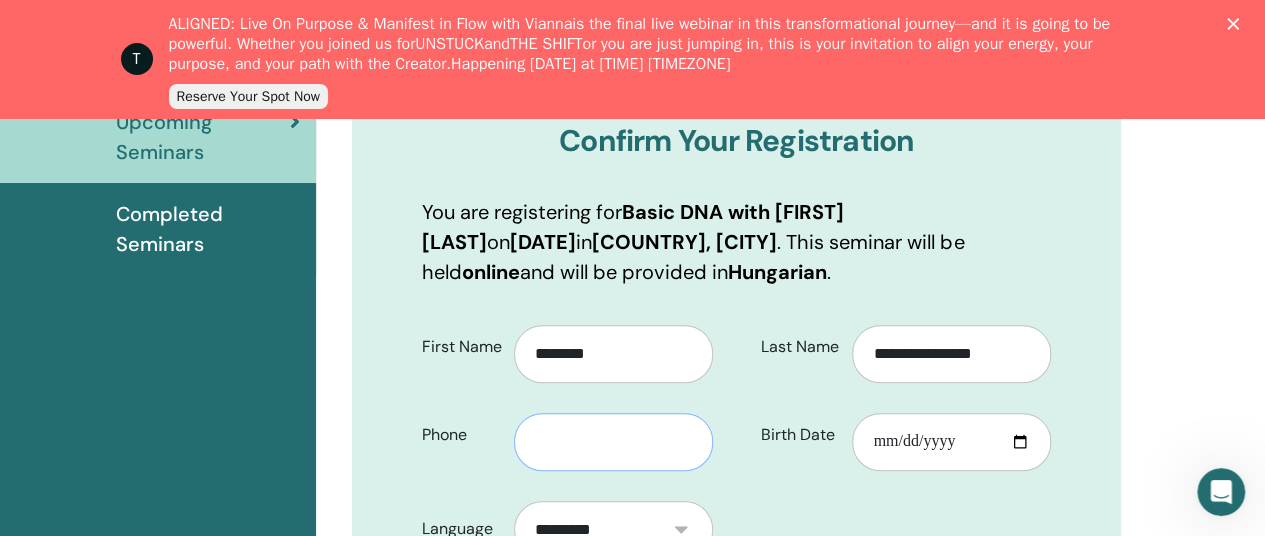 click at bounding box center [613, 442] 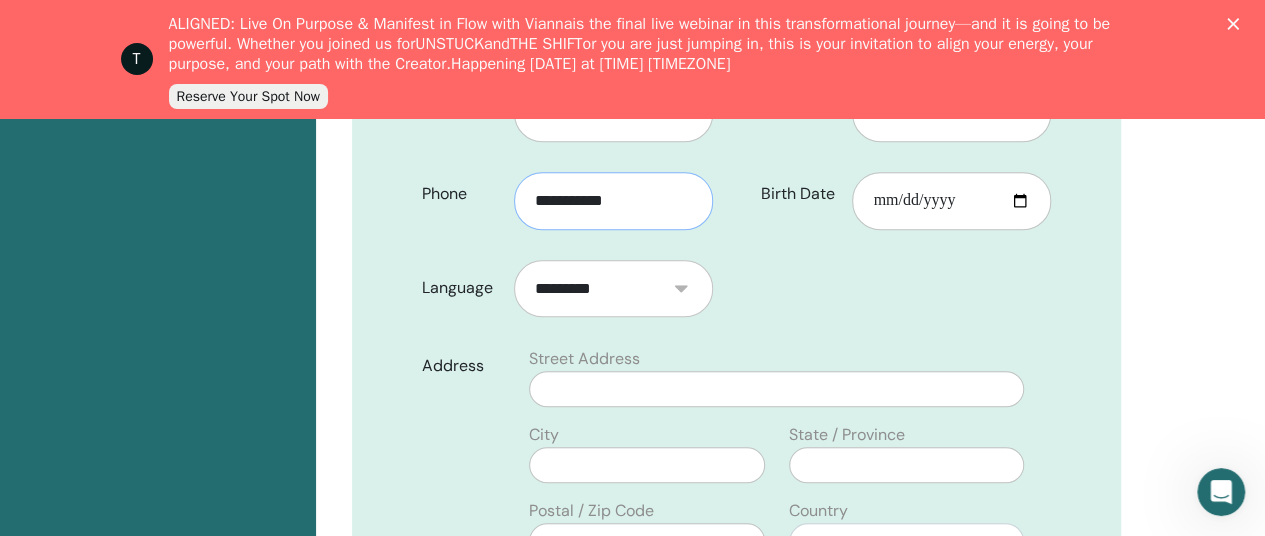 scroll, scrollTop: 605, scrollLeft: 0, axis: vertical 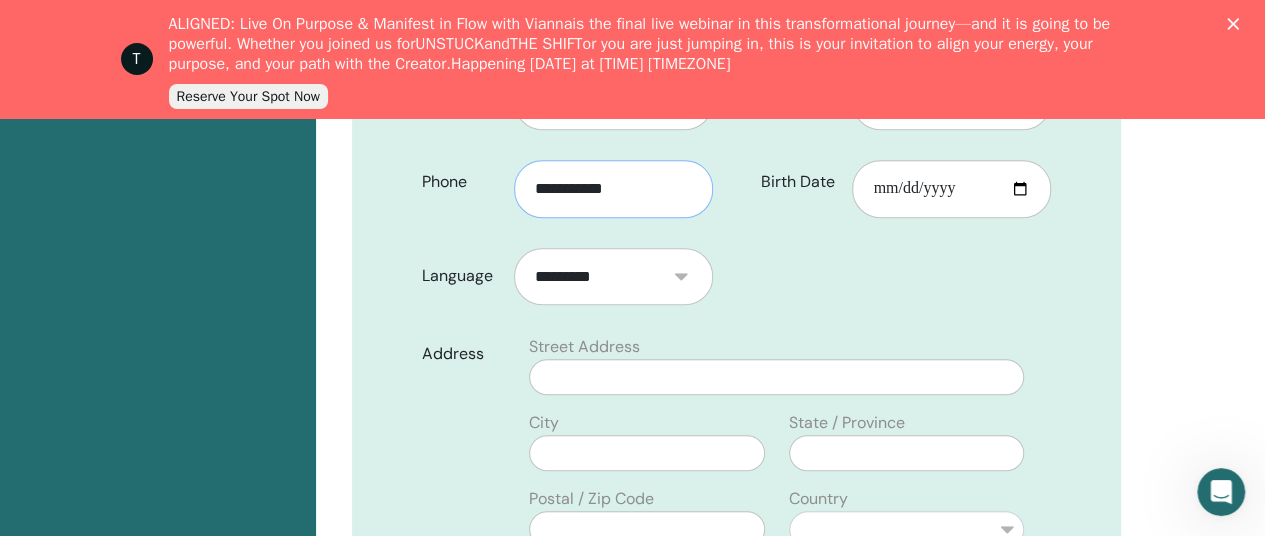 type on "**********" 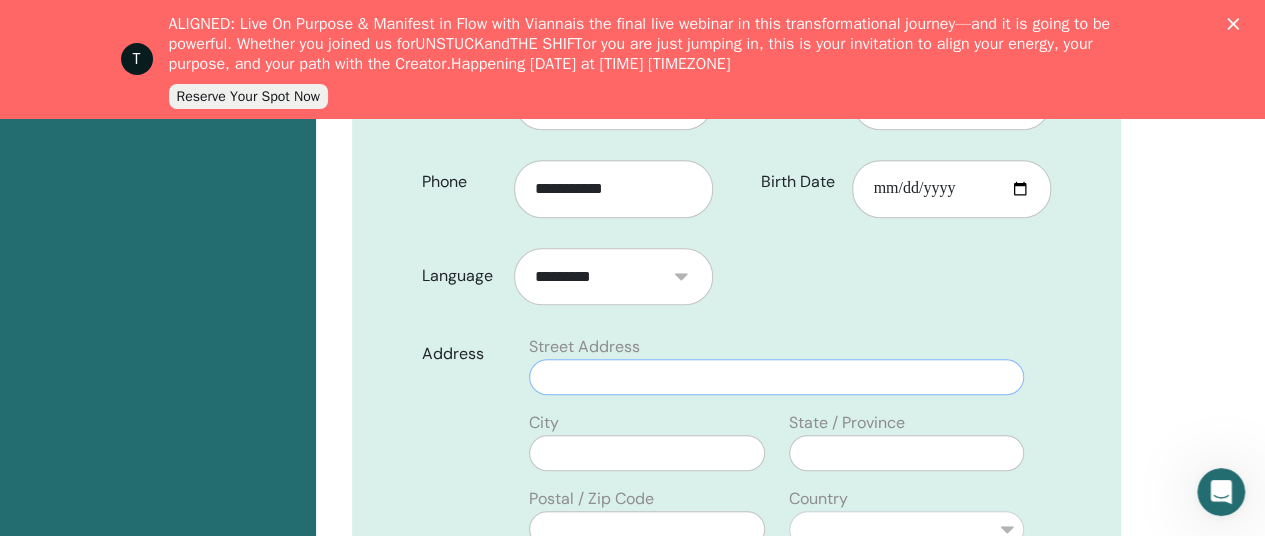 click at bounding box center (776, 377) 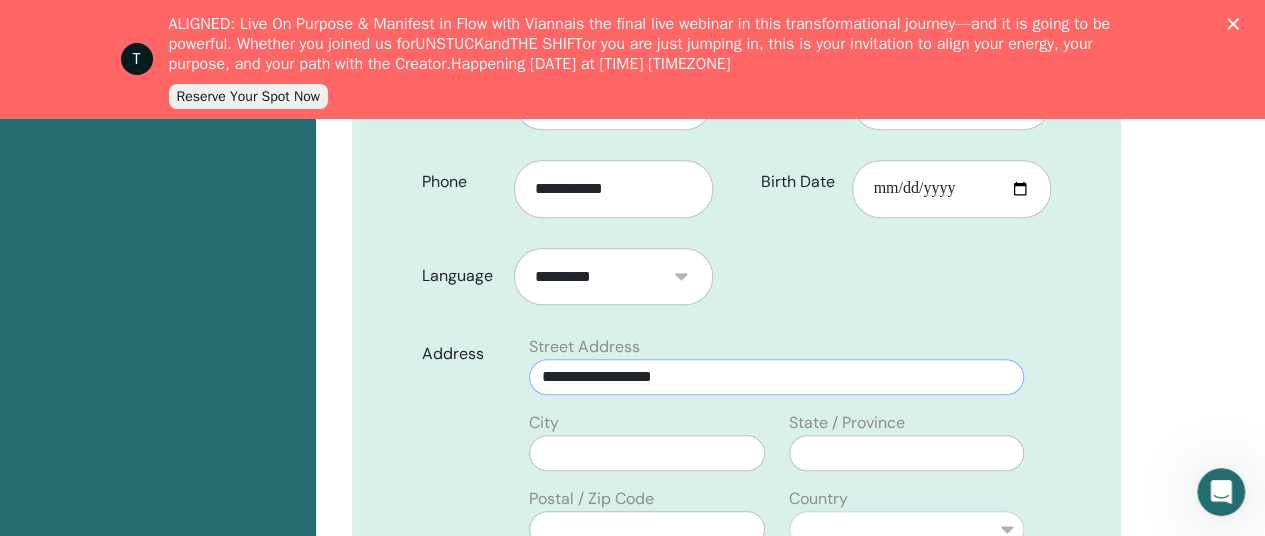 type on "**********" 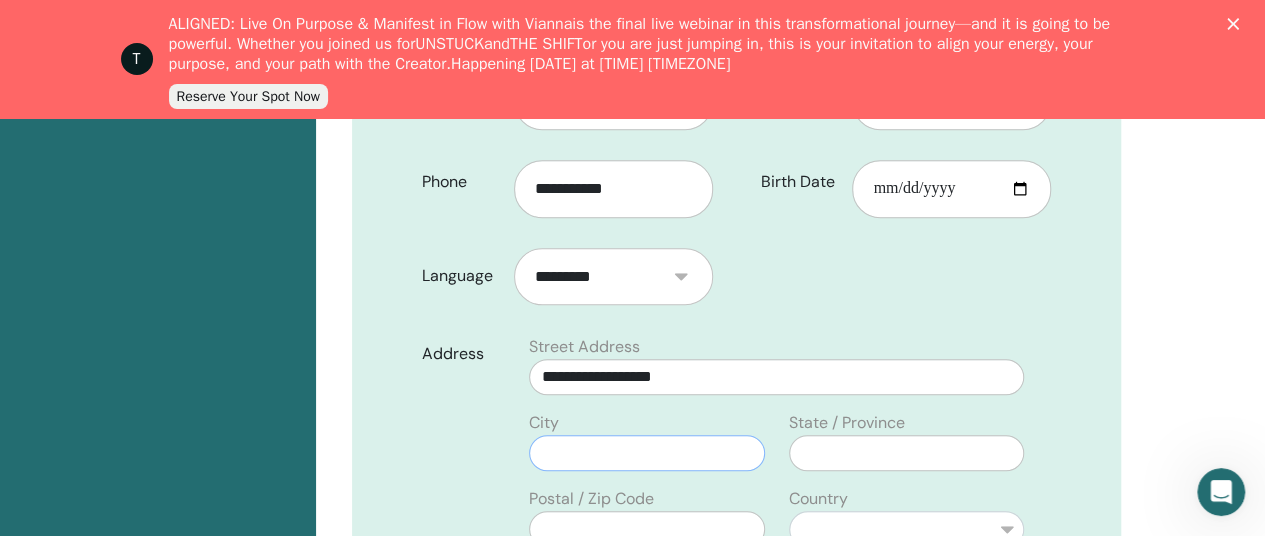 click at bounding box center (646, 453) 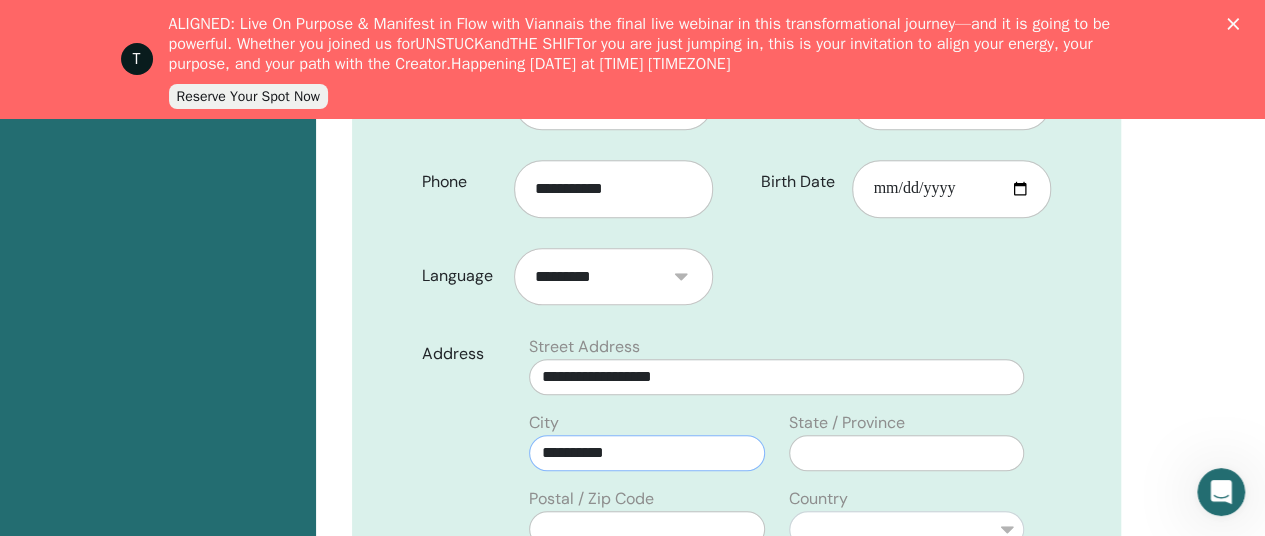 type on "**********" 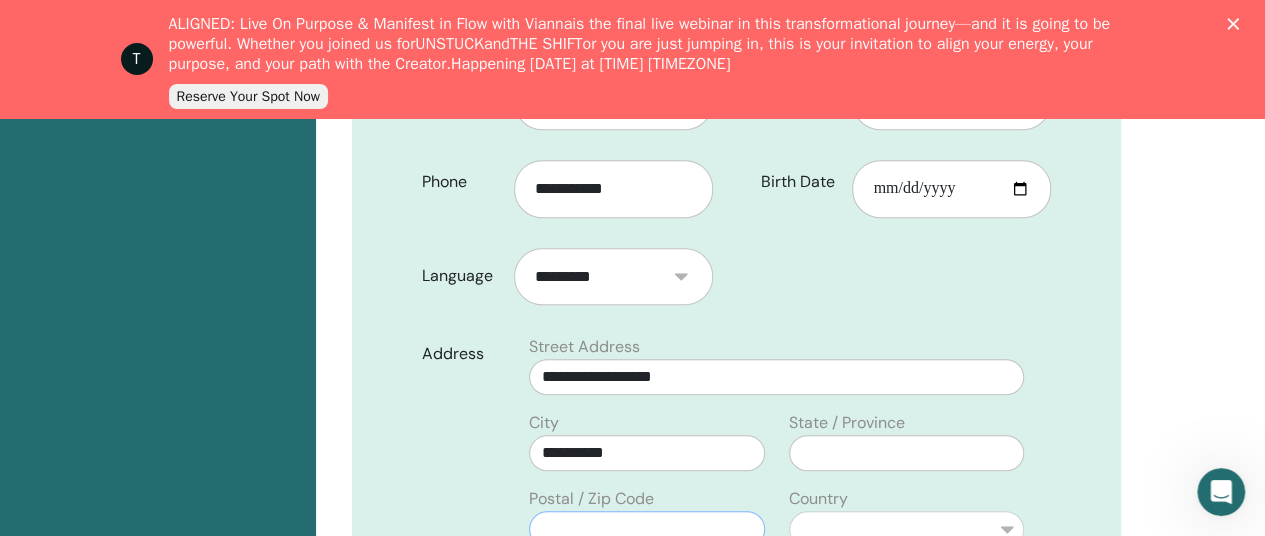 click at bounding box center (646, 529) 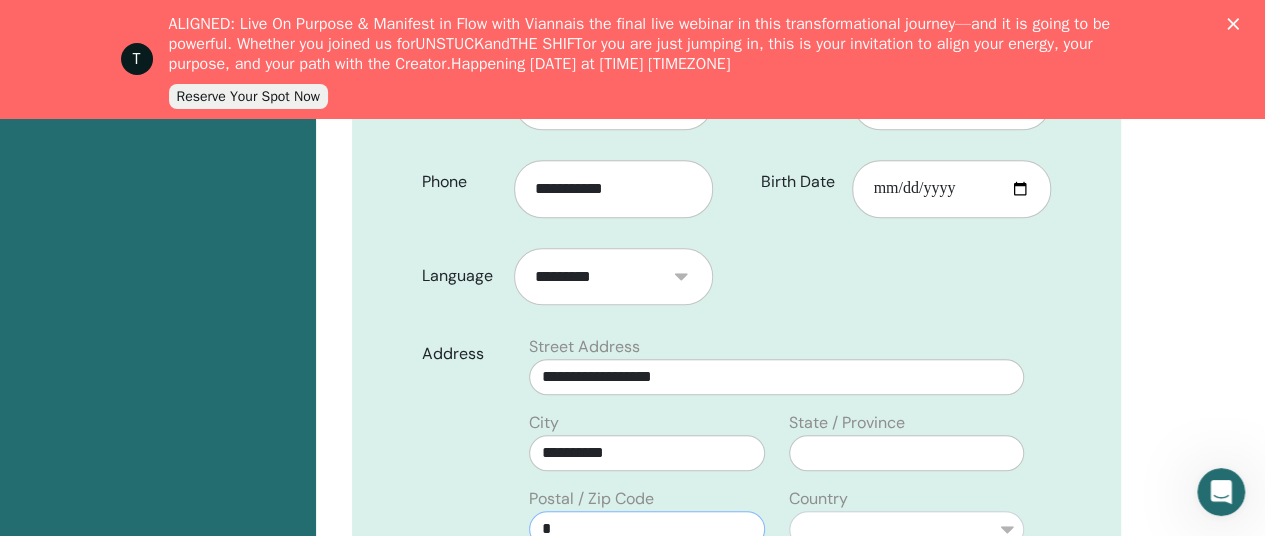 scroll, scrollTop: 606, scrollLeft: 0, axis: vertical 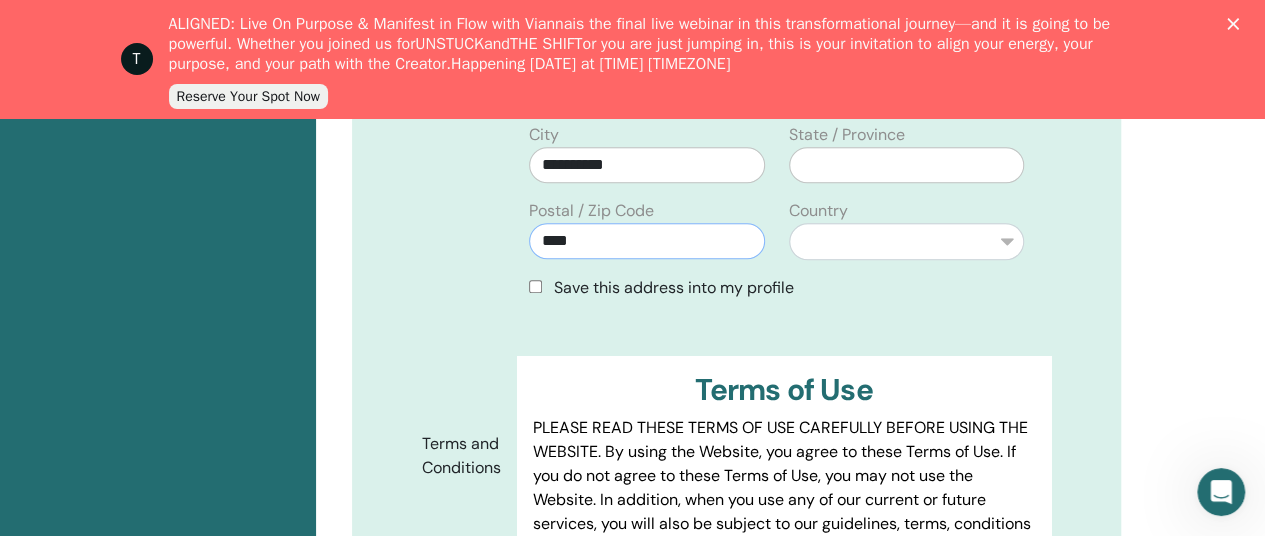 type on "****" 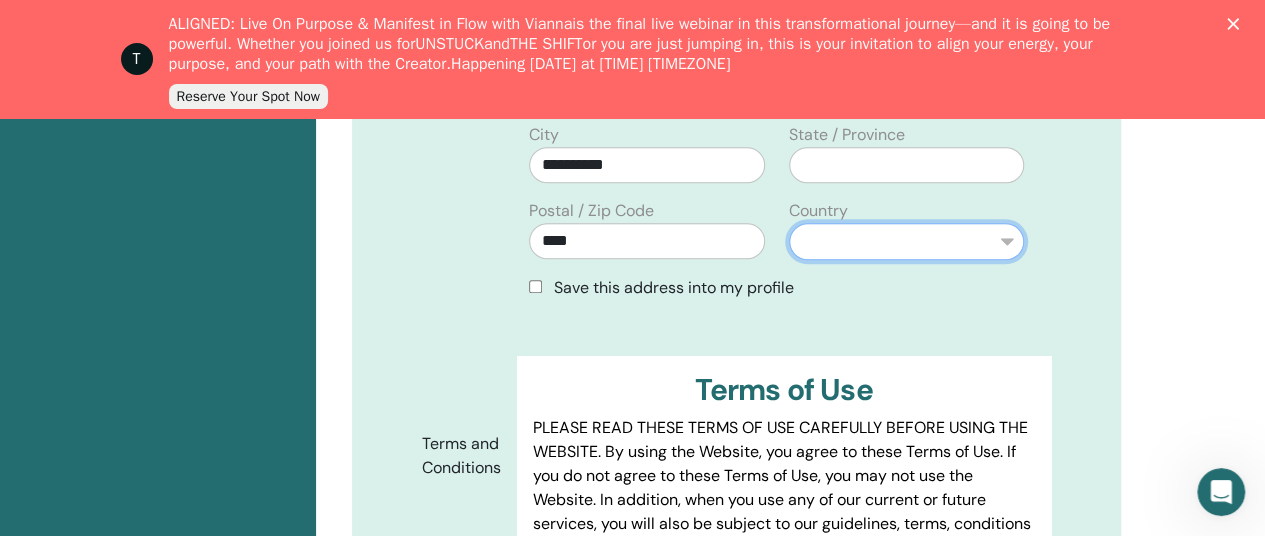click on "**********" at bounding box center (906, 241) 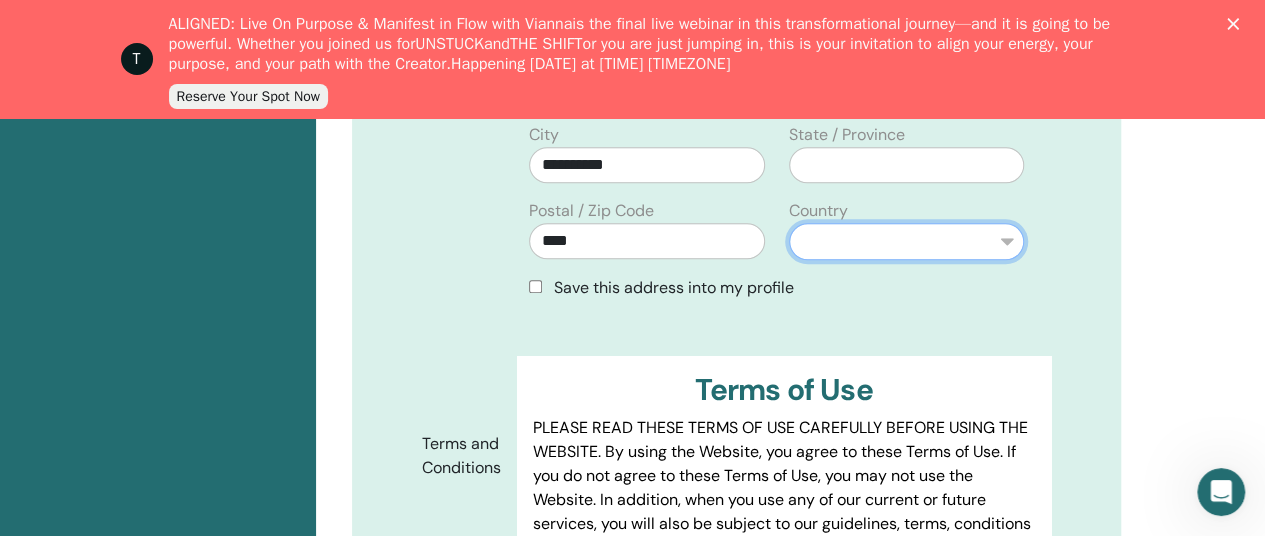 select on "***" 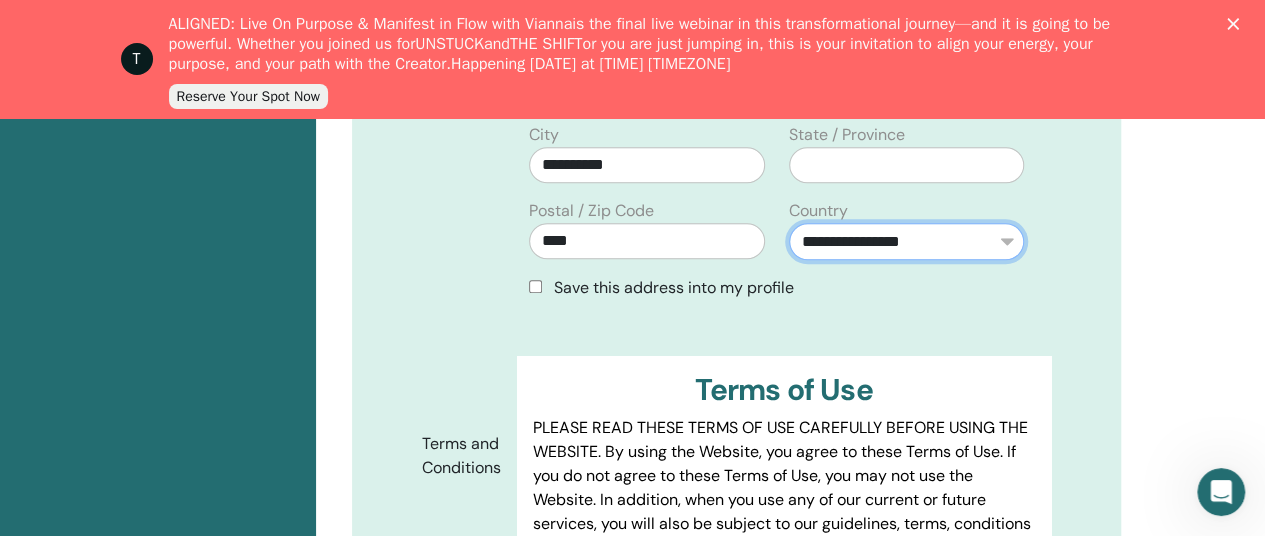click on "**********" at bounding box center [906, 241] 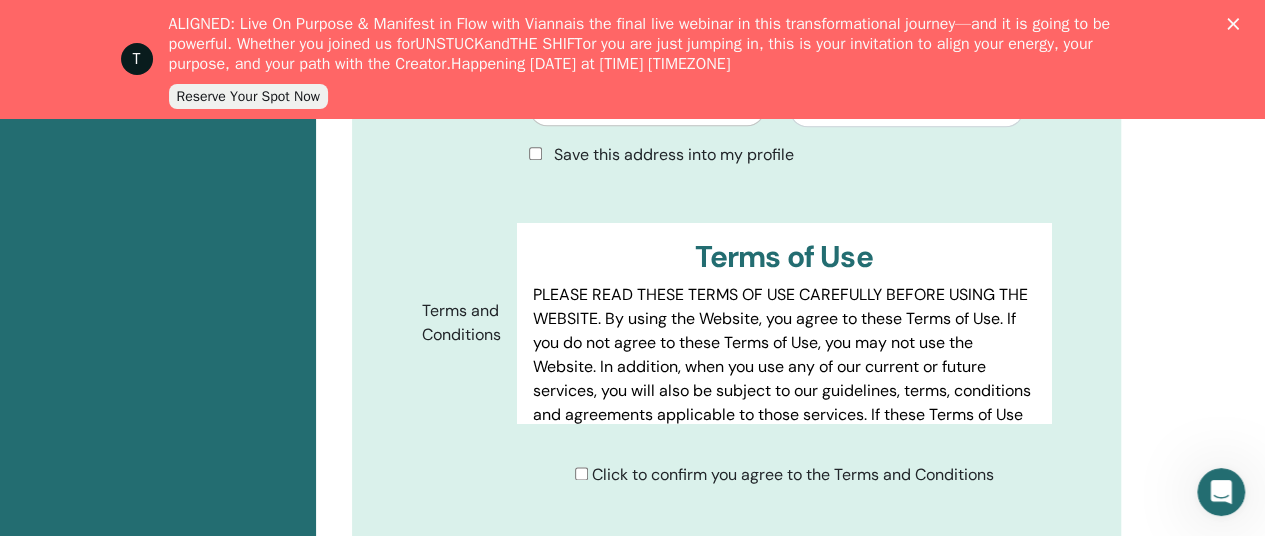 scroll, scrollTop: 1050, scrollLeft: 0, axis: vertical 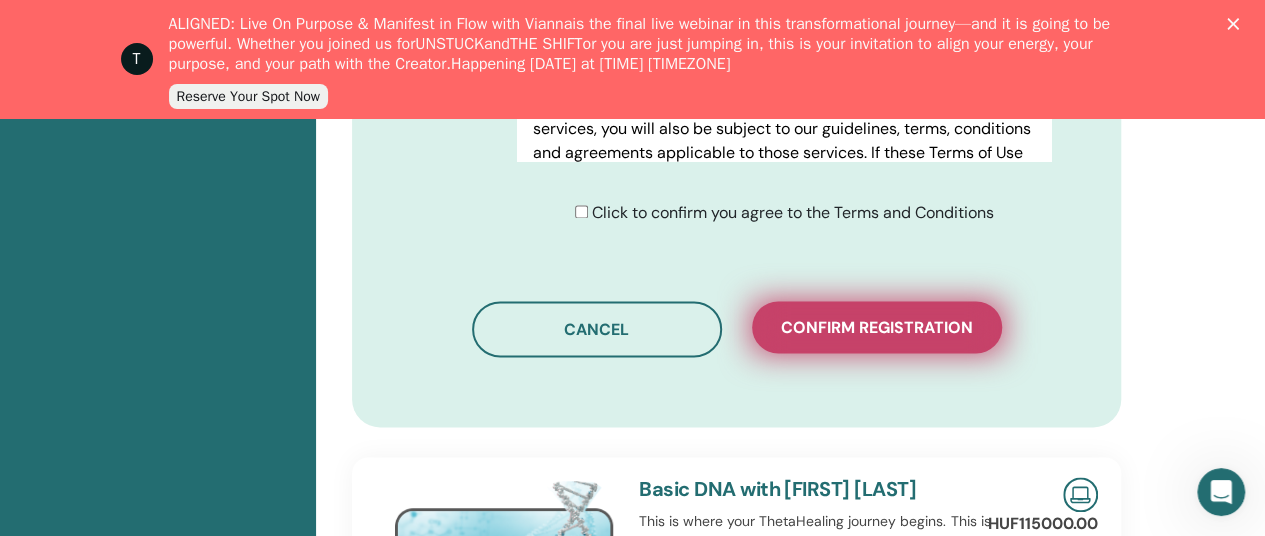click on "Confirm registration" at bounding box center [877, 327] 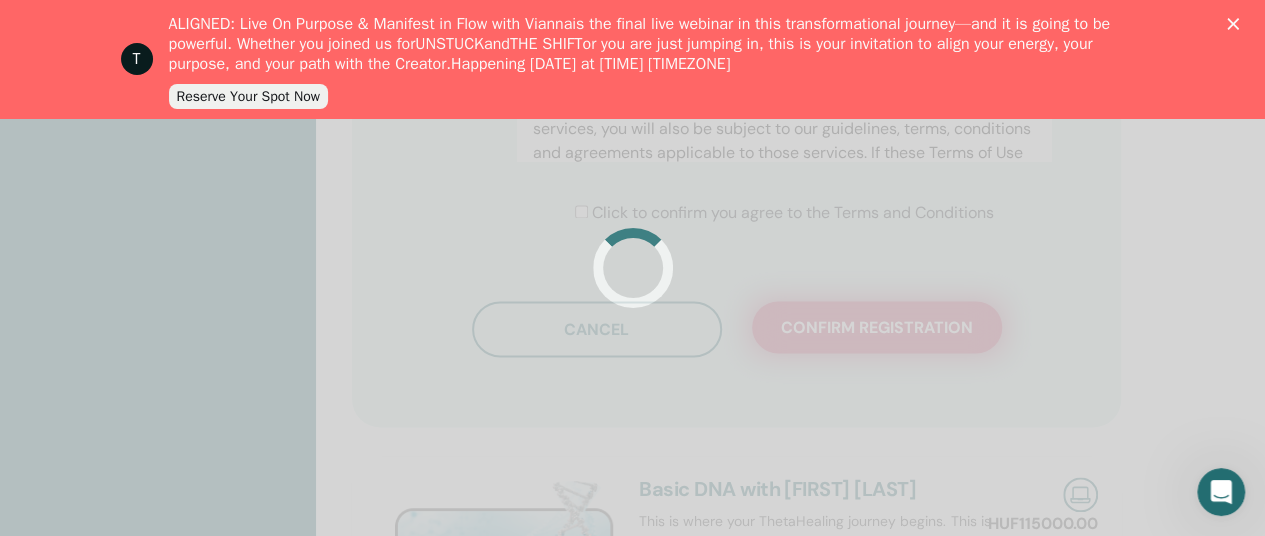click at bounding box center (632, 268) 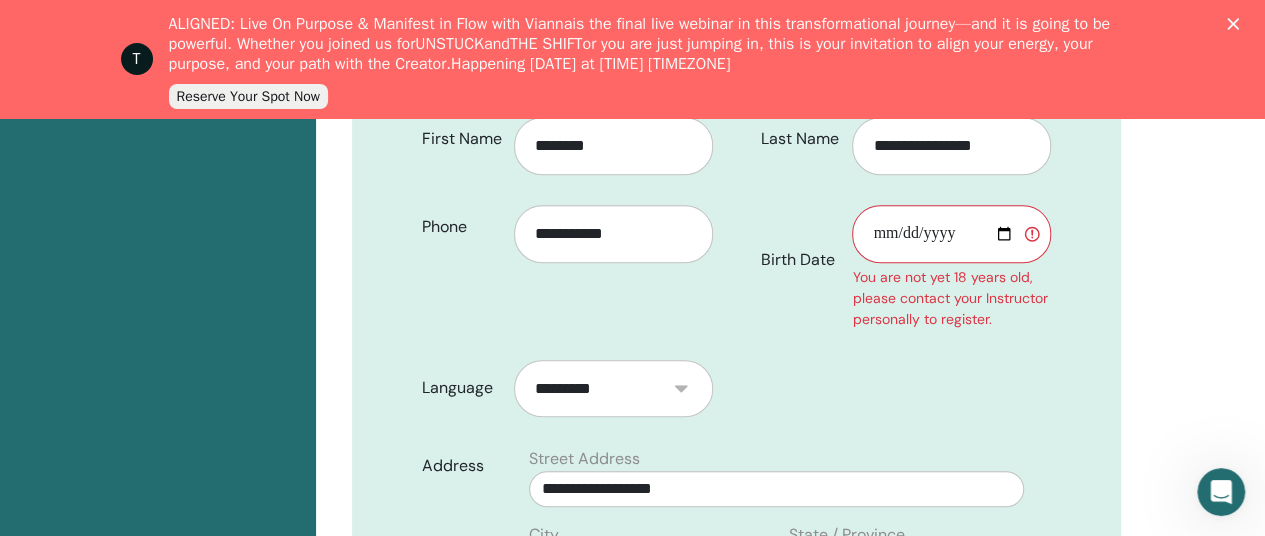 scroll, scrollTop: 564, scrollLeft: 0, axis: vertical 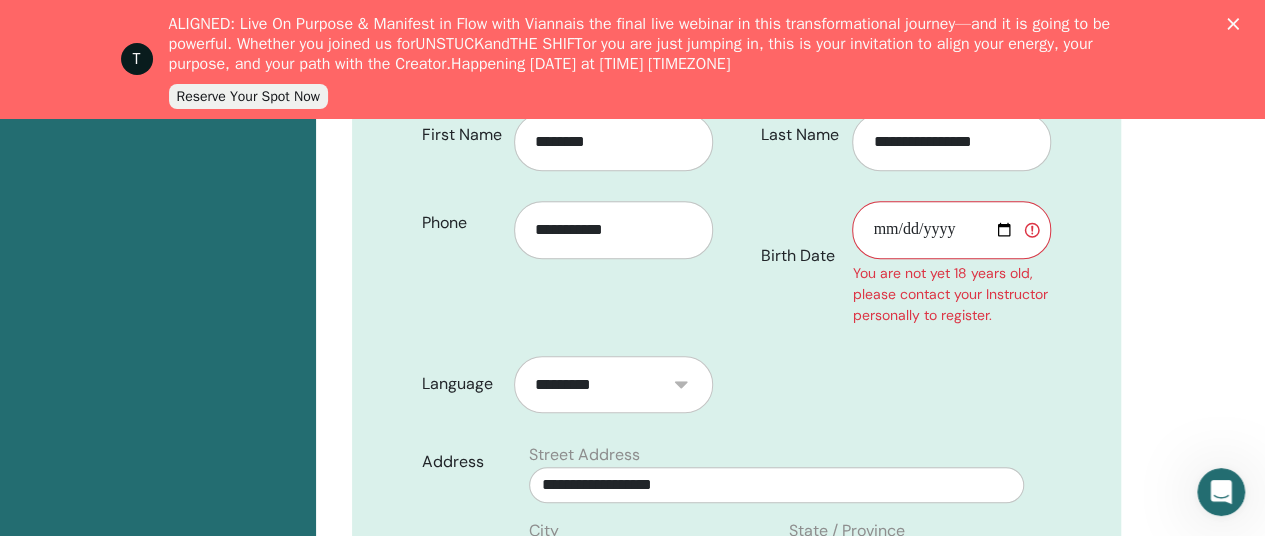 click on "Birth Date" at bounding box center [951, 230] 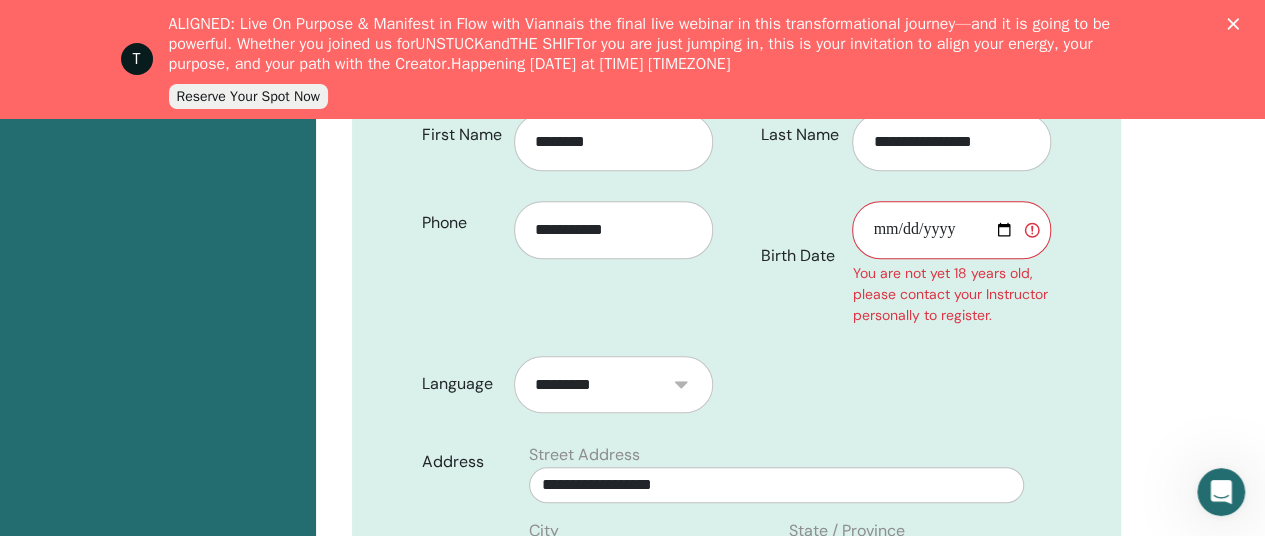type on "**********" 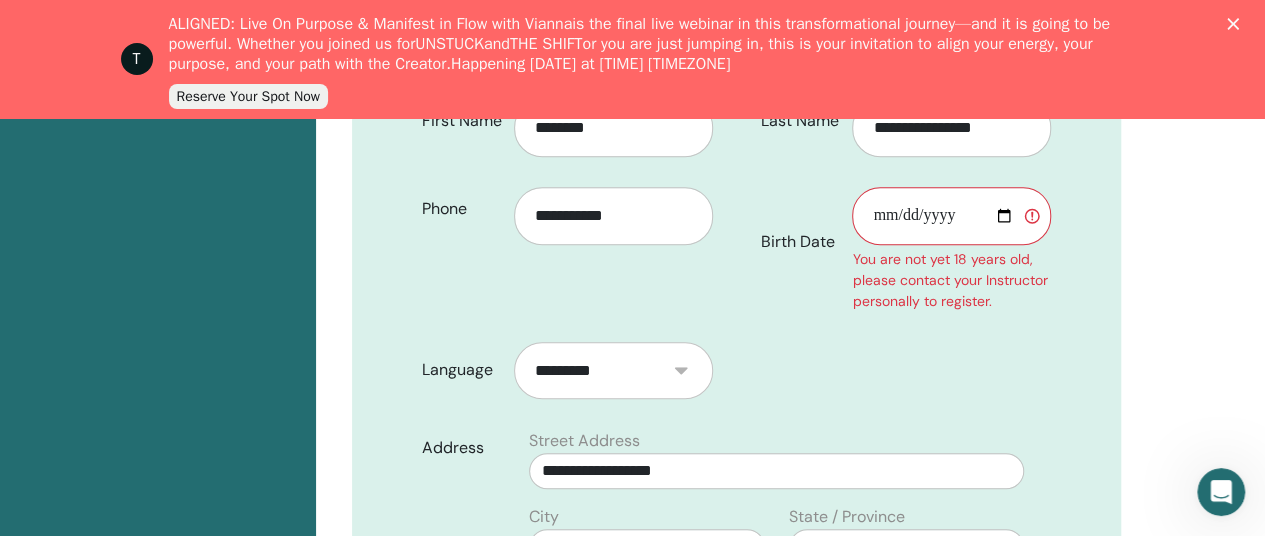 scroll, scrollTop: 597, scrollLeft: 0, axis: vertical 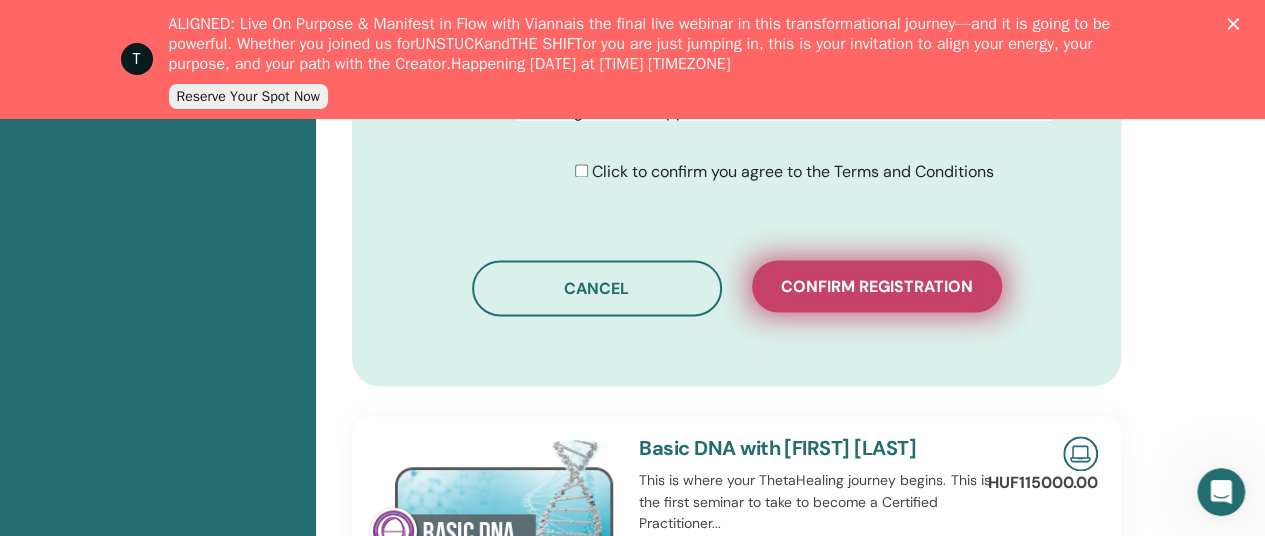 click on "Confirm registration" at bounding box center [877, 286] 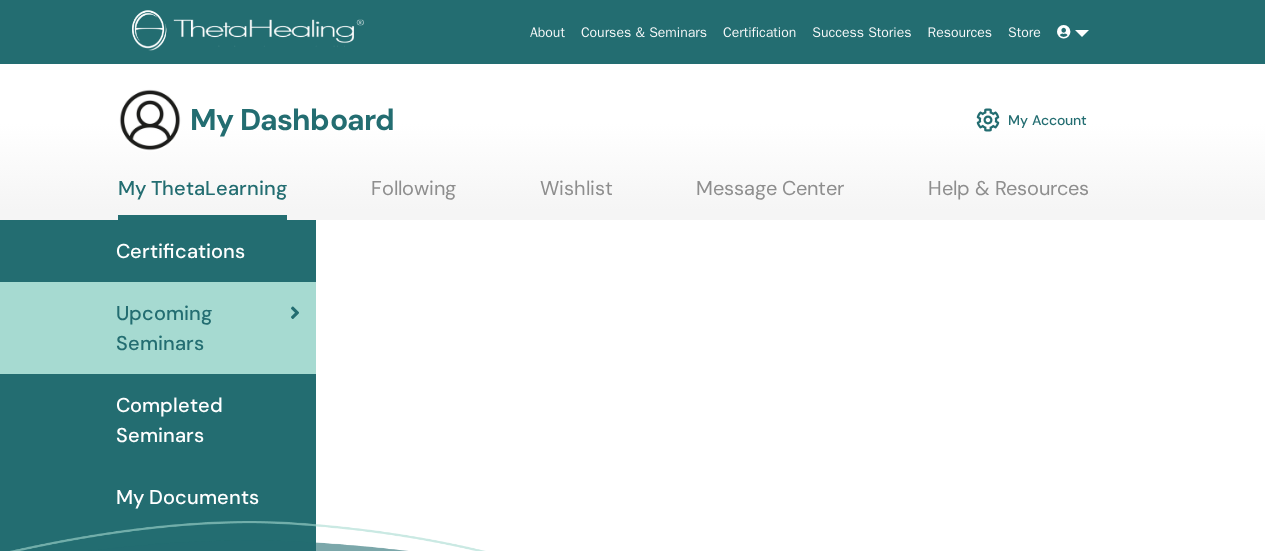 scroll, scrollTop: 0, scrollLeft: 0, axis: both 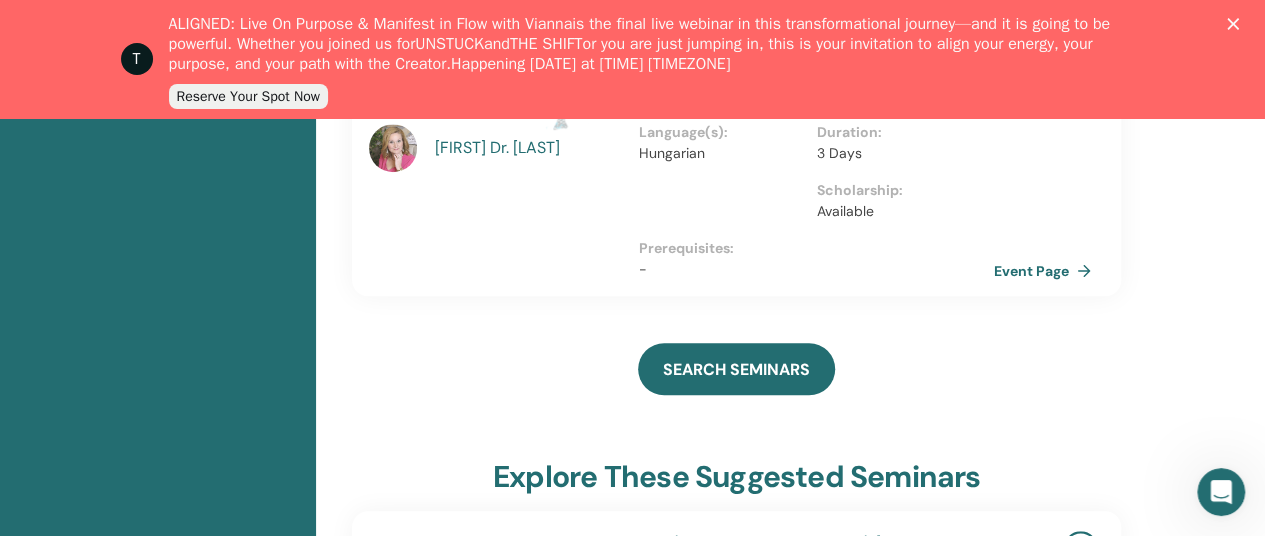 click 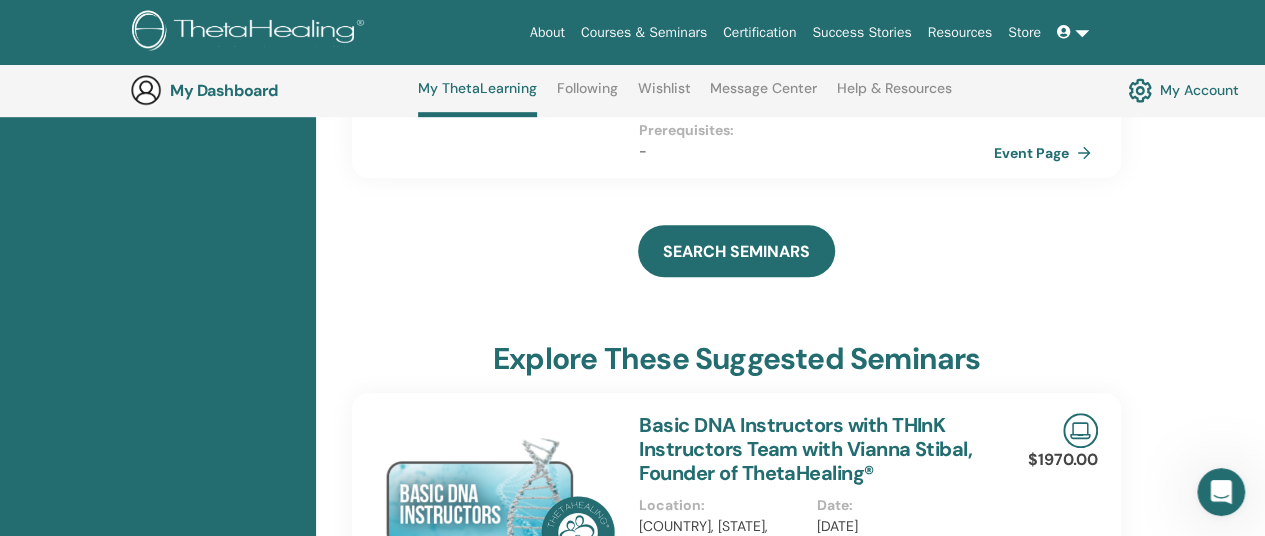 click at bounding box center (1073, 32) 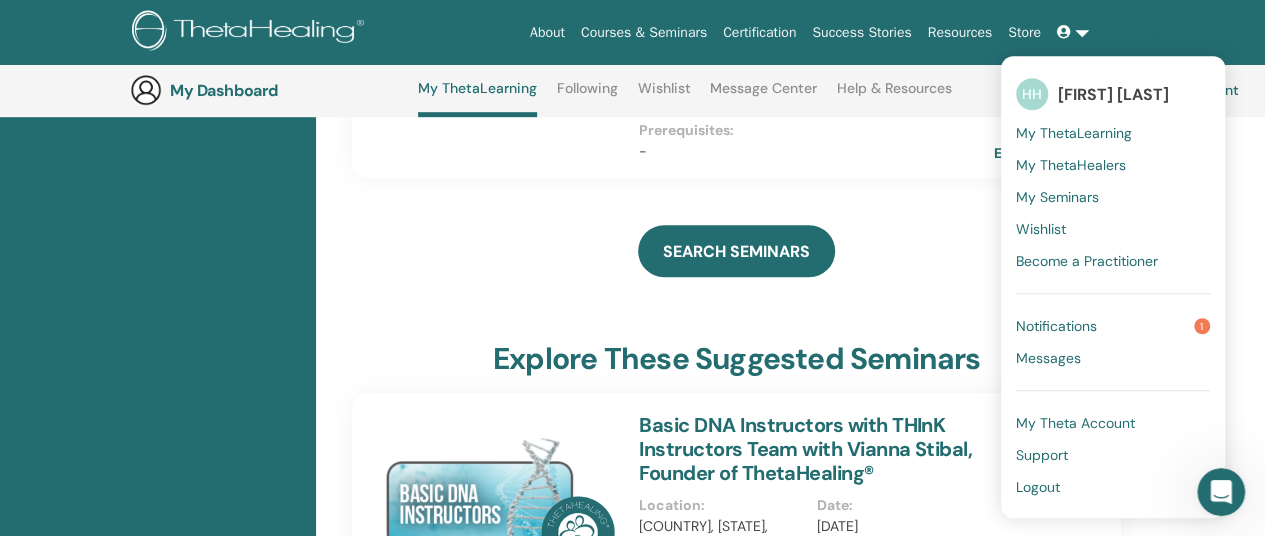 click on "explore these suggested seminars" at bounding box center [736, 363] 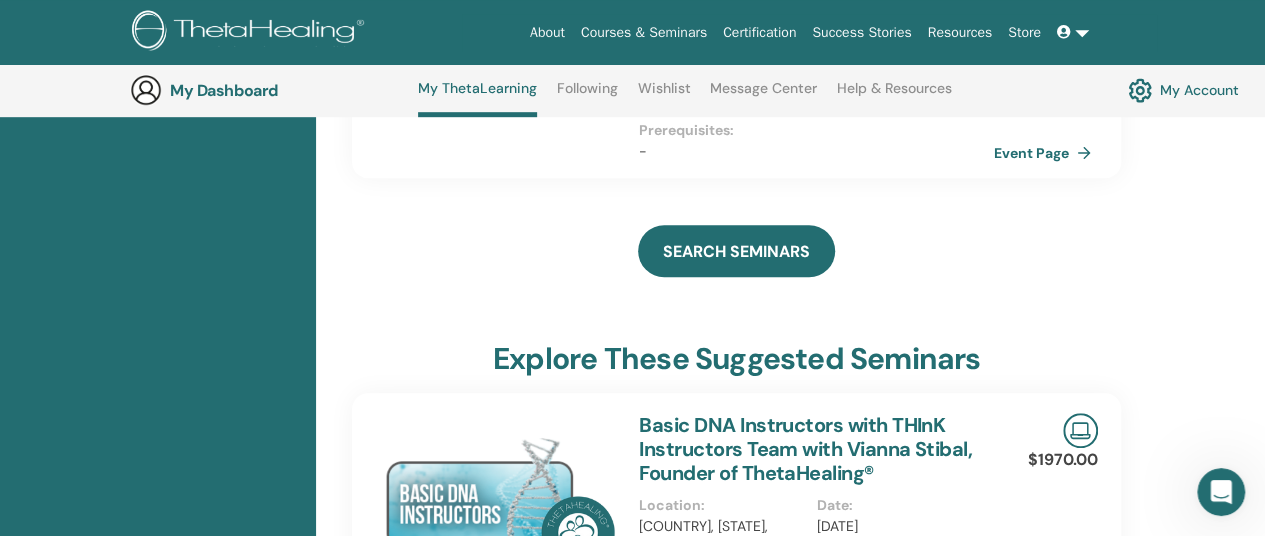 click at bounding box center (1073, 32) 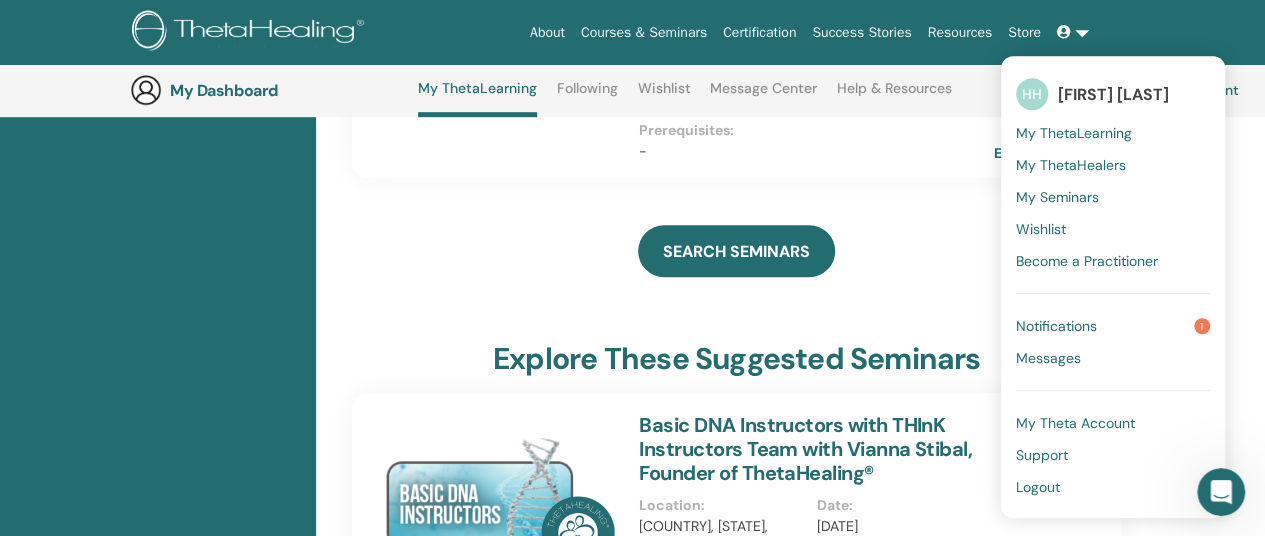 click on "Logout" at bounding box center [1038, 487] 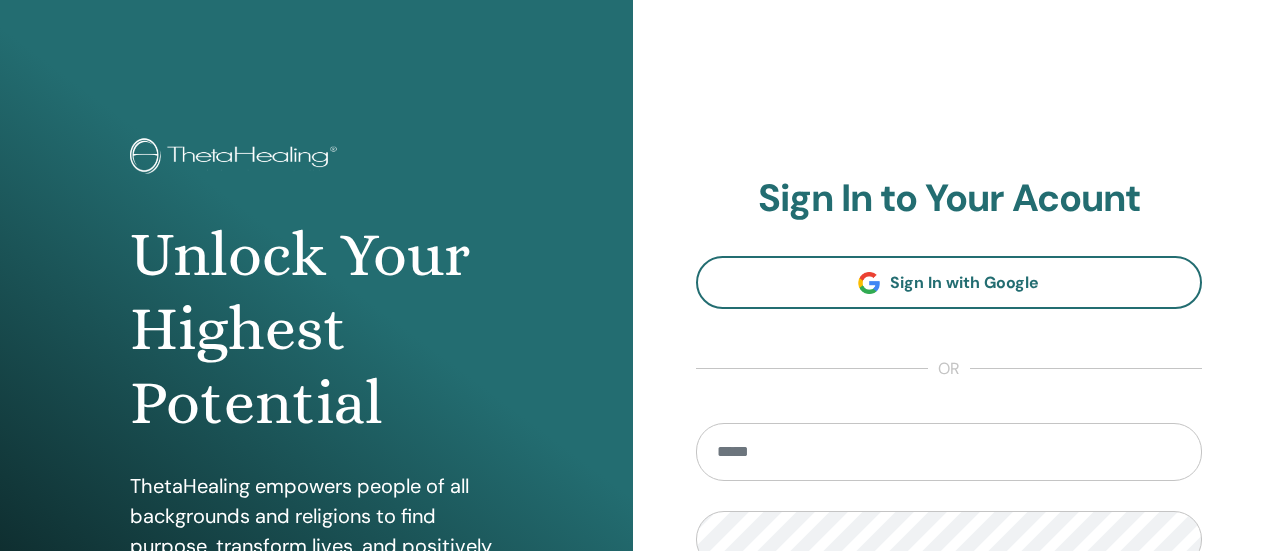 scroll, scrollTop: 0, scrollLeft: 0, axis: both 